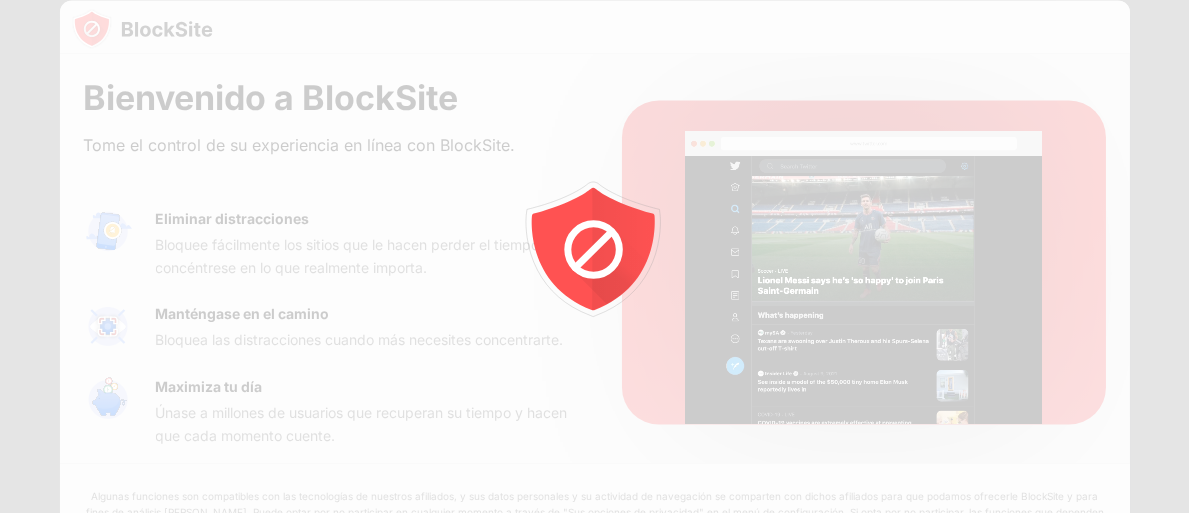 scroll, scrollTop: 0, scrollLeft: 0, axis: both 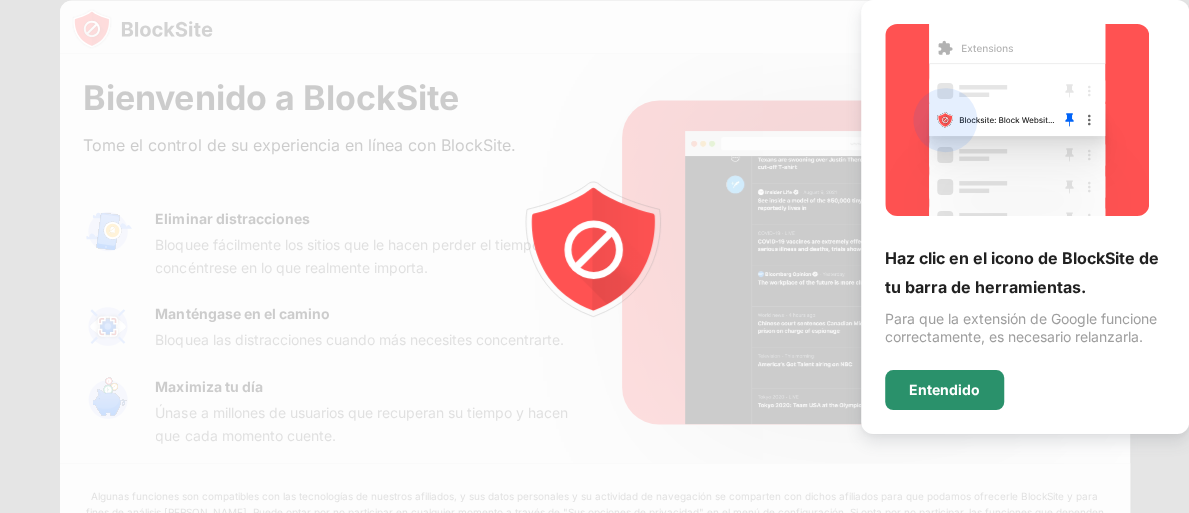 click on "Entendido" at bounding box center (944, 390) 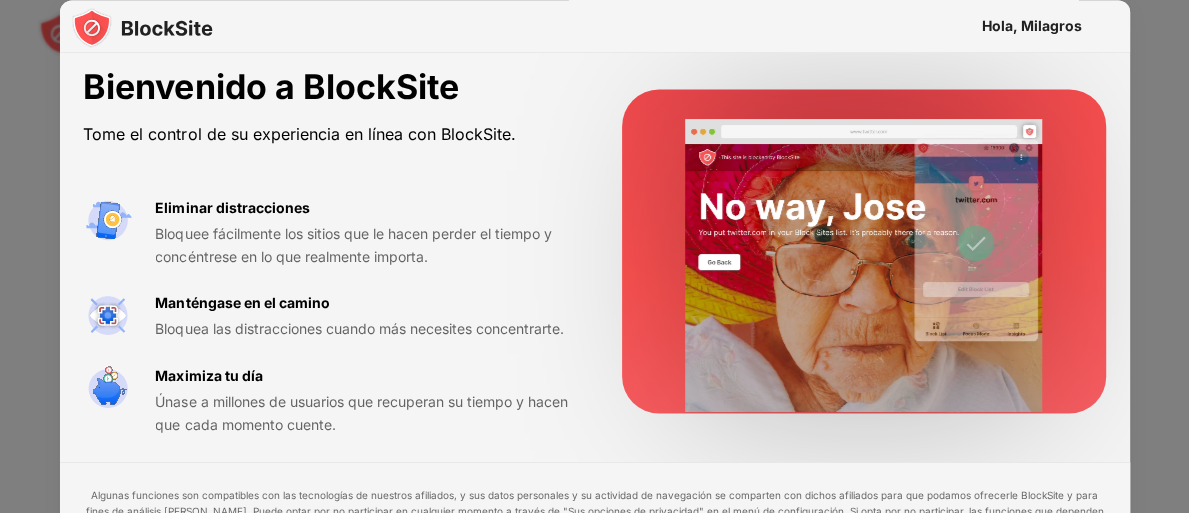 scroll, scrollTop: 33, scrollLeft: 0, axis: vertical 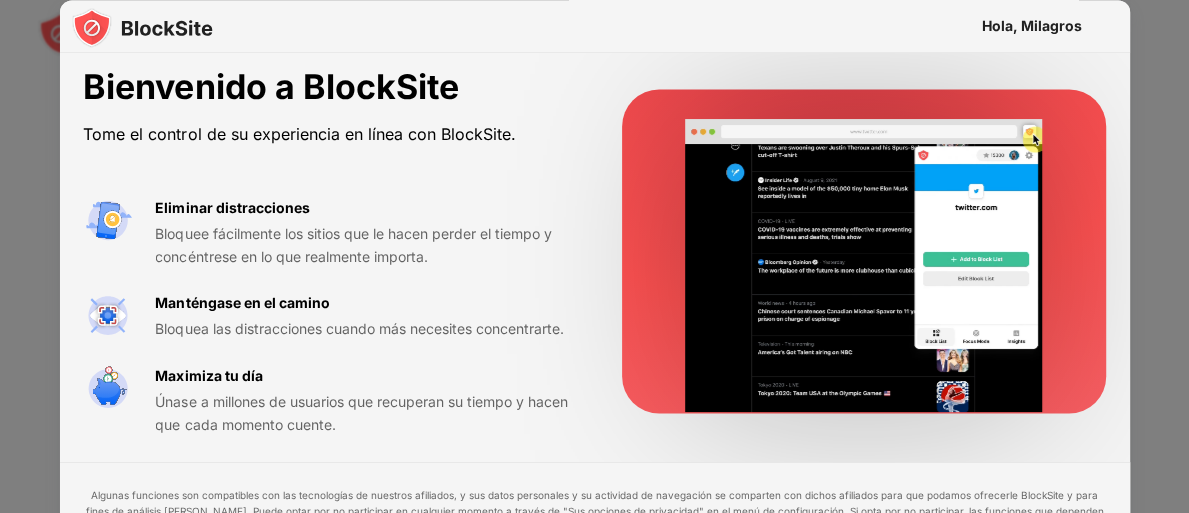 click on "Hola, Milagros" at bounding box center (1032, 25) 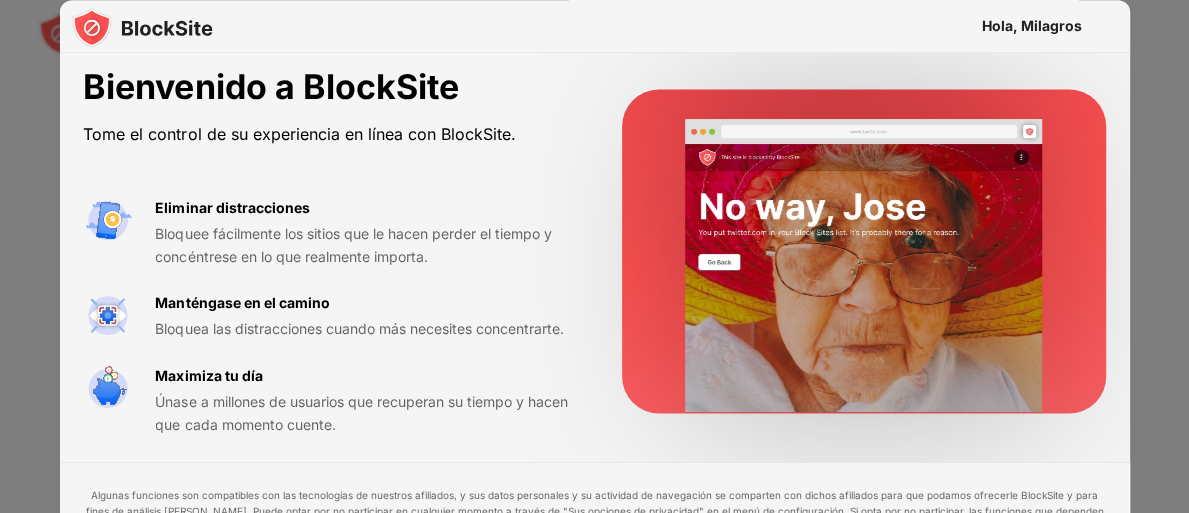 click on "Bloquee fácilmente los sitios que le hacen perder el tiempo y concéntrese en lo que realmente importa." at bounding box center (364, 245) 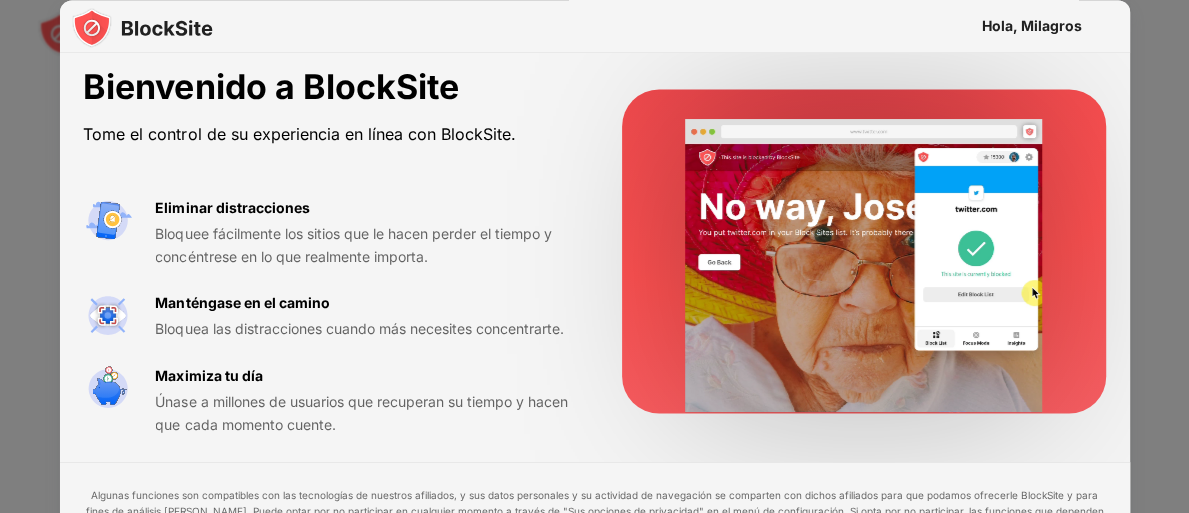 click on "Bloquee fácilmente los sitios que le hacen perder el tiempo y concéntrese en lo que realmente importa." at bounding box center (353, 244) 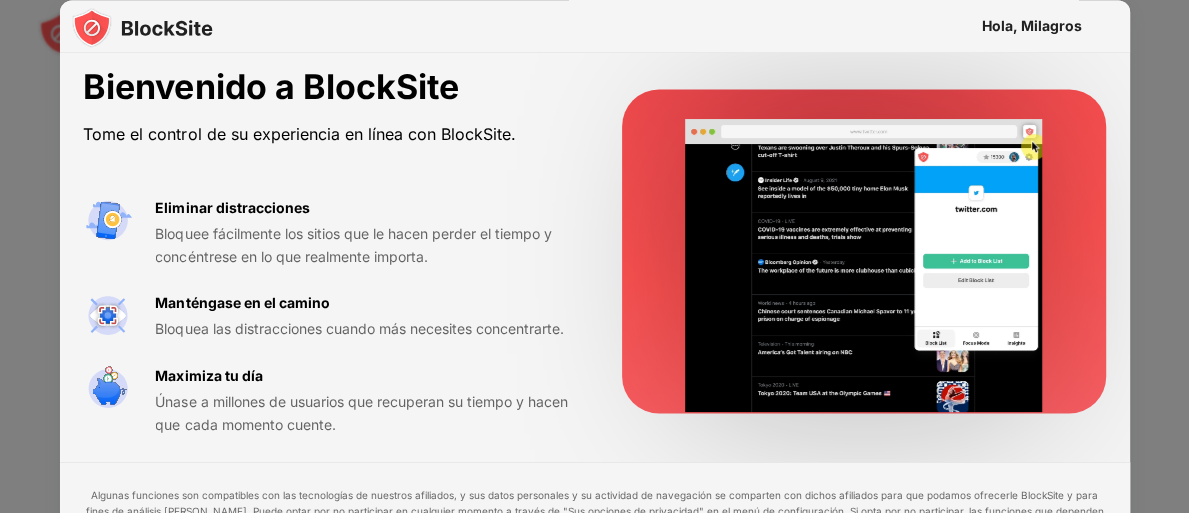 click on "Bienvenido a BlockSite Tome el control de su experiencia en línea con BlockSite. Eliminar distracciones Bloquee fácilmente los sitios que le hacen perder el tiempo y concéntrese en lo que realmente importa. Manténgase en el camino Bloquea las distracciones cuando más necesites concentrarte. Maximiza tu día Únase a millones de usuarios que recuperan su tiempo y hacen que cada momento cuente." at bounding box center (594, 251) 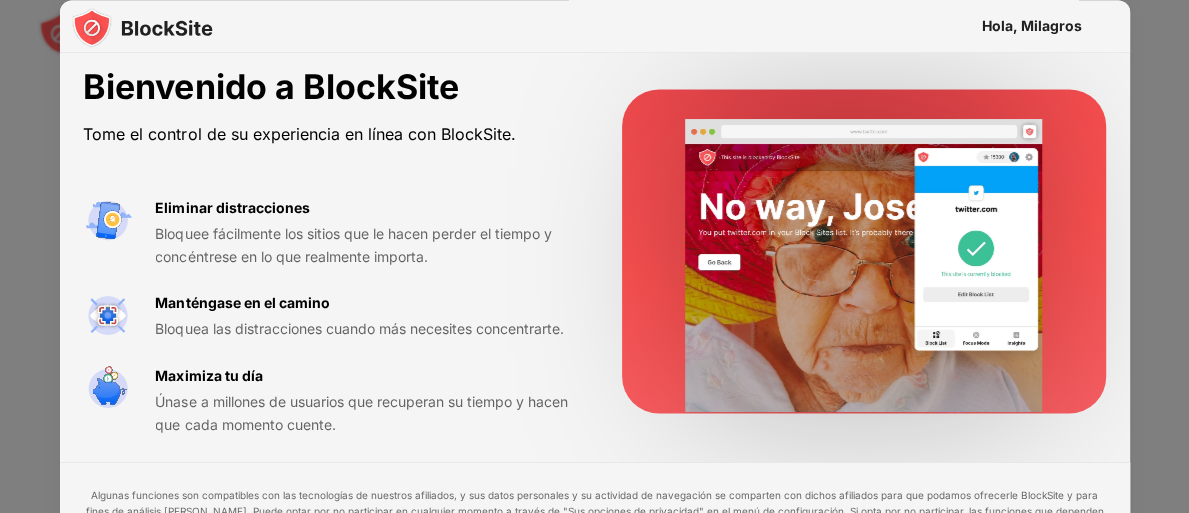 scroll, scrollTop: 0, scrollLeft: 0, axis: both 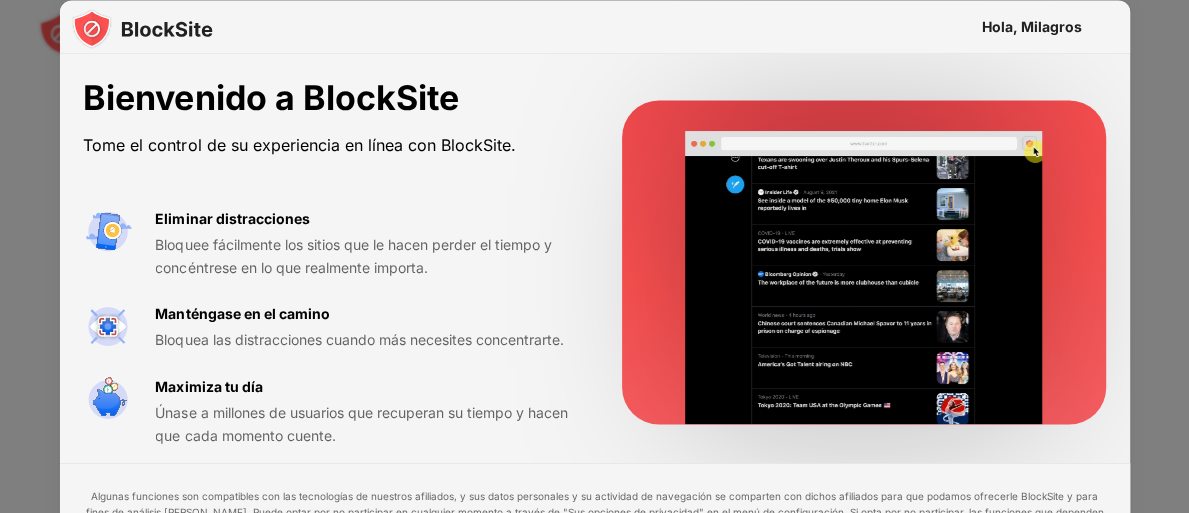click at bounding box center [864, 277] 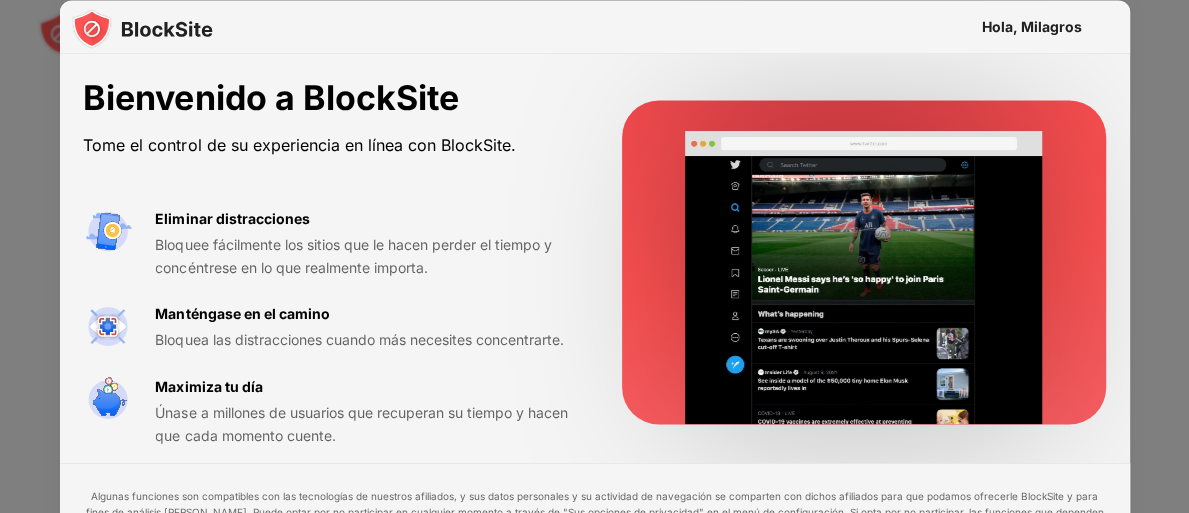 click at bounding box center (864, 277) 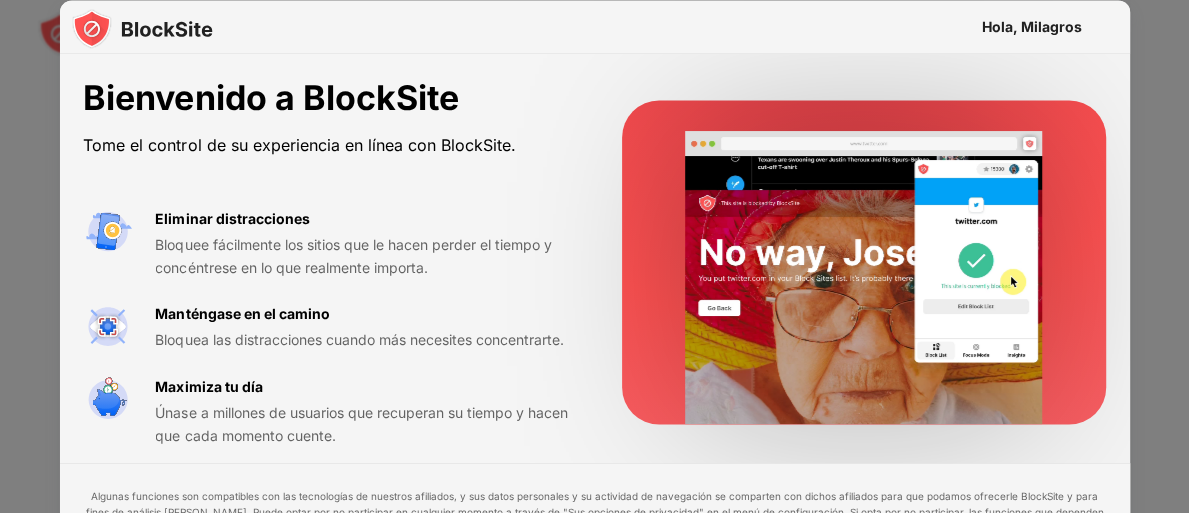 click at bounding box center (864, 277) 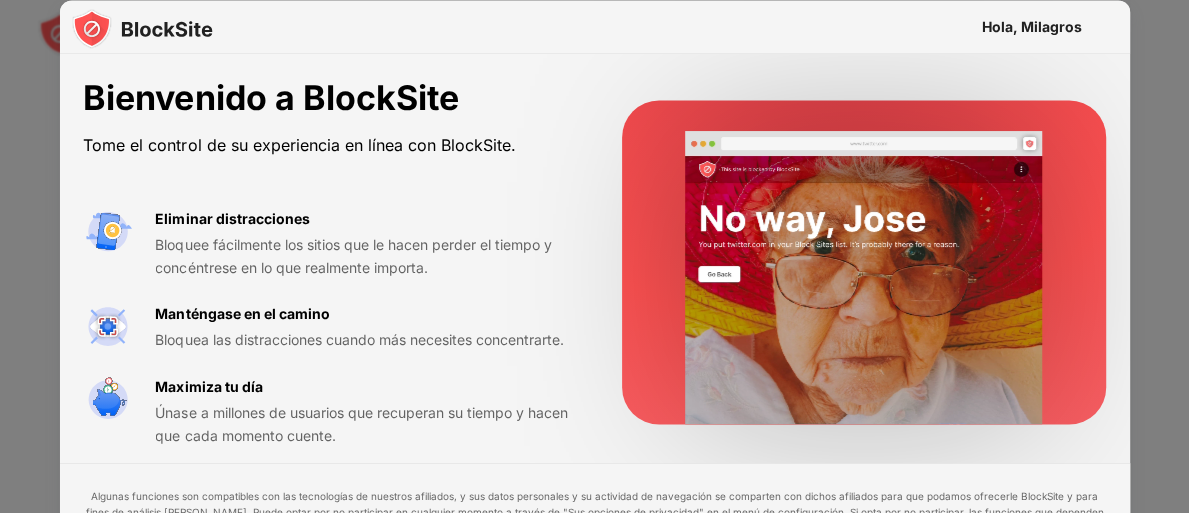 scroll, scrollTop: 33, scrollLeft: 0, axis: vertical 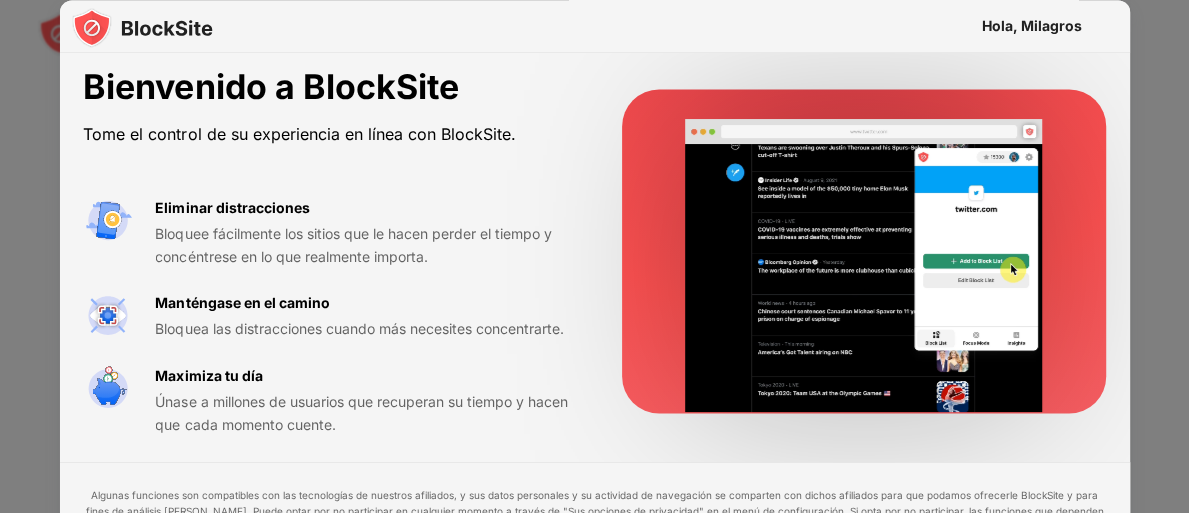 click at bounding box center [864, 266] 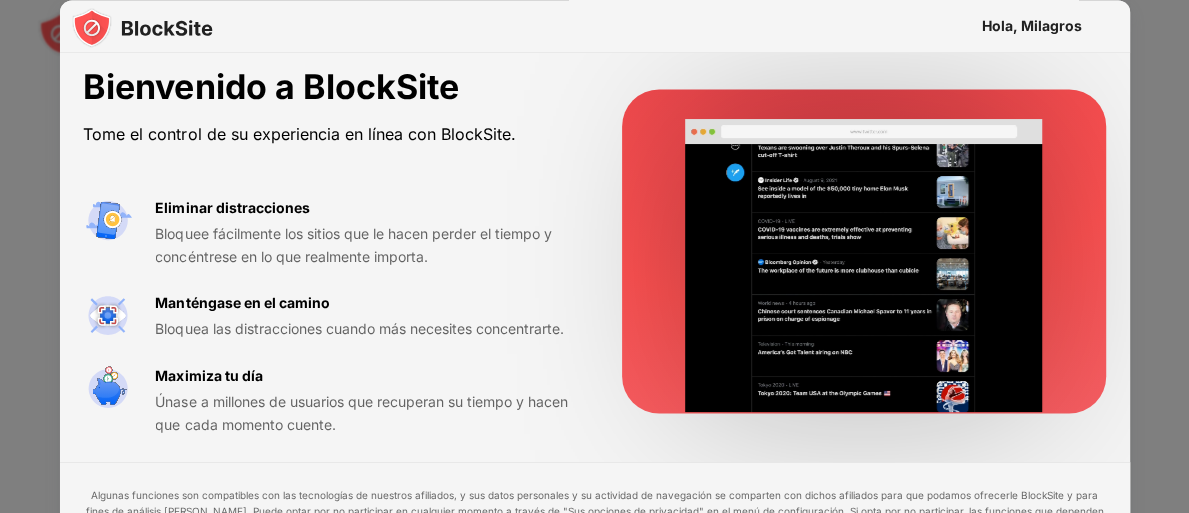 click on "Bienvenido a BlockSite Tome el control de su experiencia en línea con BlockSite. Eliminar distracciones Bloquee fácilmente los sitios que le hacen perder el tiempo y concéntrese en lo que realmente importa. Manténgase en el camino Bloquea las distracciones cuando más necesites concentrarte. Maximiza tu día Únase a millones de usuarios que recuperan su tiempo y hacen que cada momento cuente." at bounding box center [594, 251] 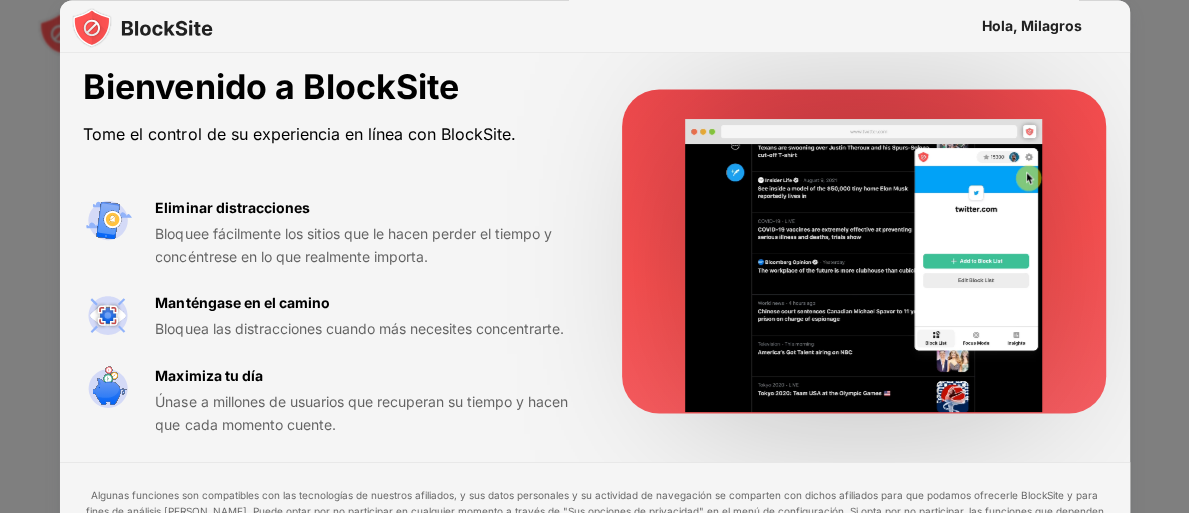 scroll, scrollTop: 0, scrollLeft: 0, axis: both 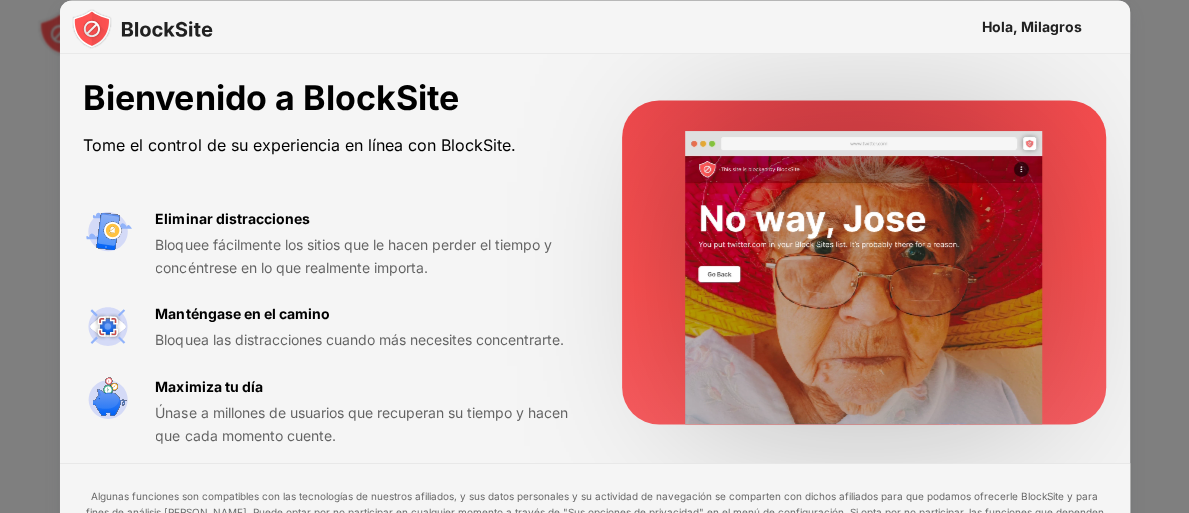 drag, startPoint x: 40, startPoint y: 187, endPoint x: 781, endPoint y: -58, distance: 780.45245 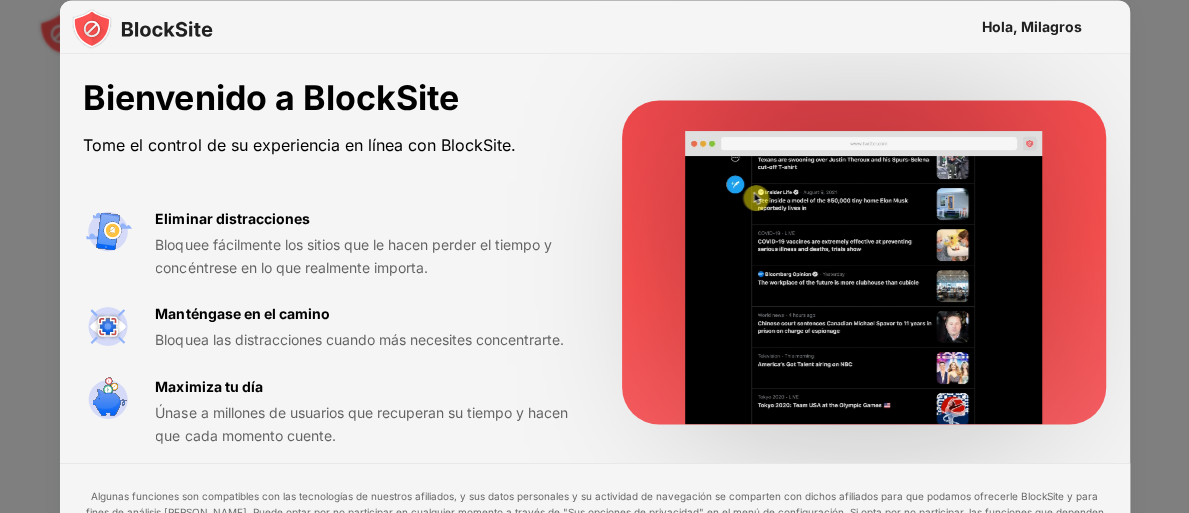 click on "No eres tú, somos nosotros. Algo no ha funcionado. Por favor, inténtalo de nuevo. PRUEBA DE NUEVO Texto original Valora esta traducción Tu opinión servirá para ayudar a mejorar el Traductor de Google Hola, Milagros Bienvenido a BlockSite Tome el control de su experiencia en línea con BlockSite. Eliminar distracciones Bloquee fácilmente los sitios que le hacen perder el tiempo y concéntrese en lo que realmente importa. Manténgase en el camino Bloquea las distracciones cuando más necesites concentrarte. Maximiza tu día Únase a millones de usuarios que recuperan su tiempo y hacen que cada momento cuente. Política de Privacidad  para obtener información sobre cómo procesamos sus datos personales.     Acepto Quizás más tarde" at bounding box center (594, 256) 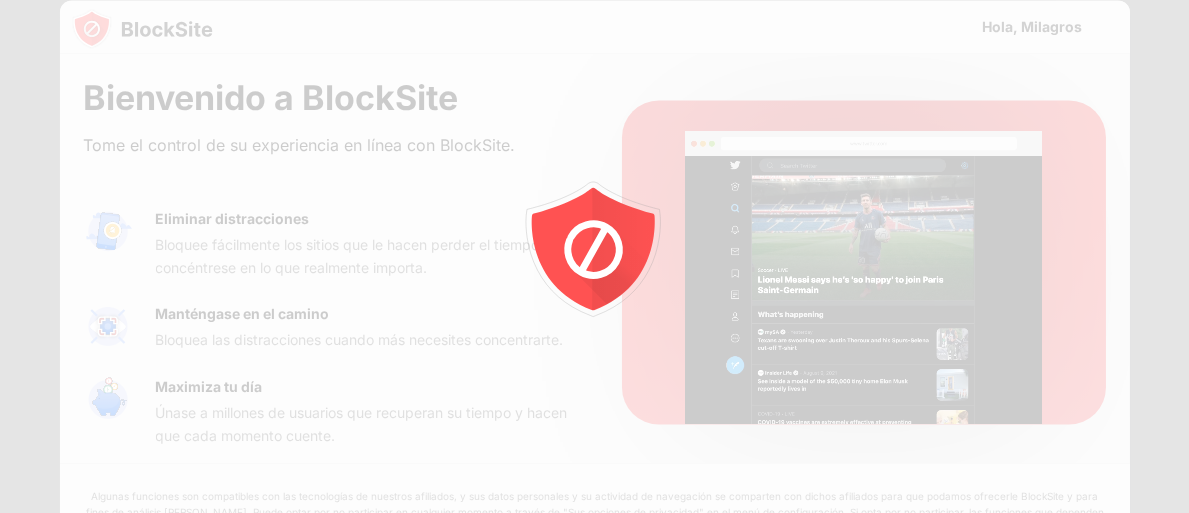 scroll, scrollTop: 0, scrollLeft: 0, axis: both 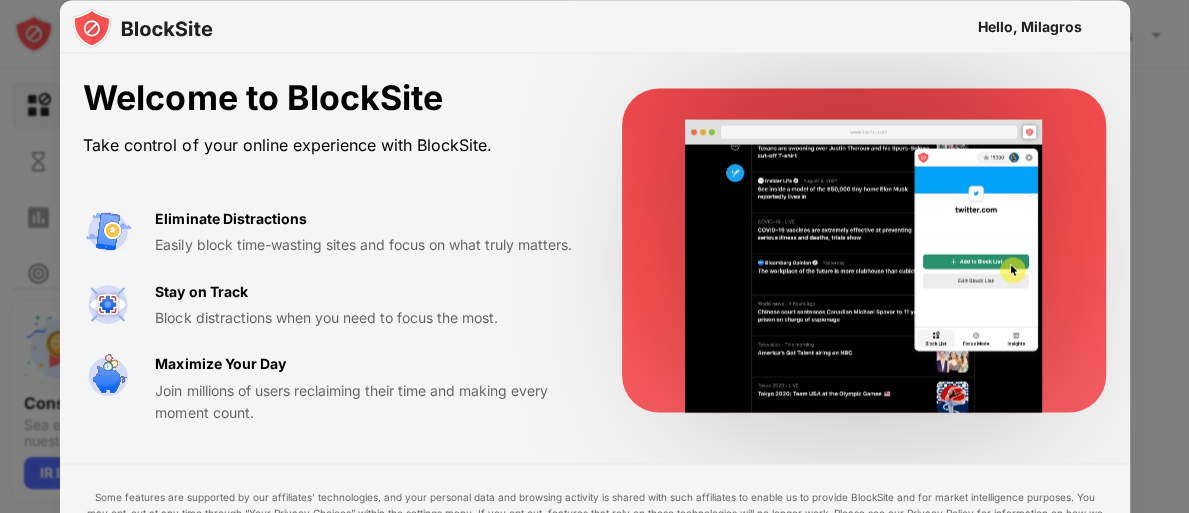 click on "Easily block time-wasting sites and focus on what truly matters." at bounding box center [364, 245] 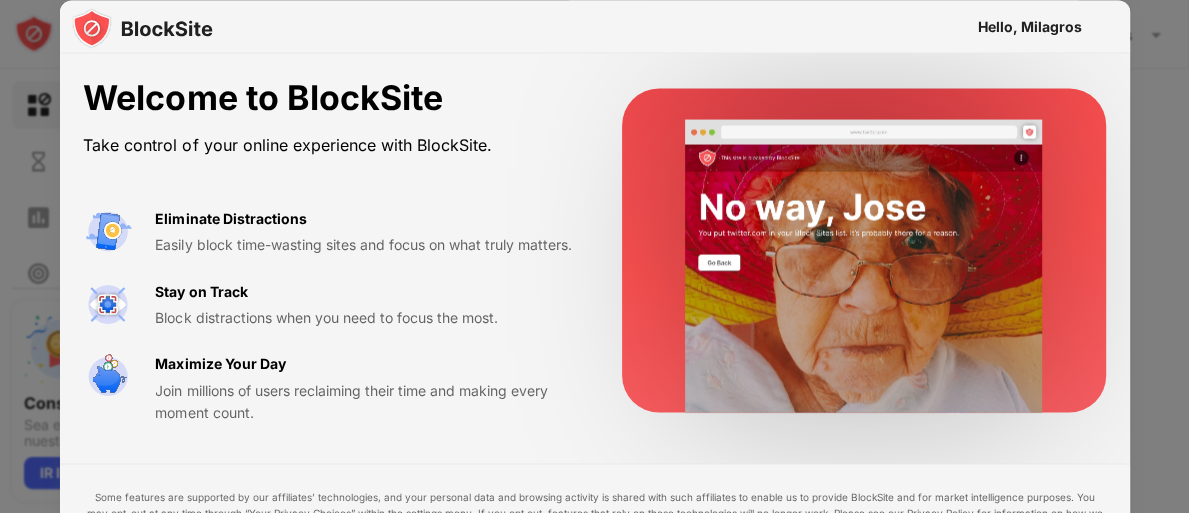 click at bounding box center (864, 266) 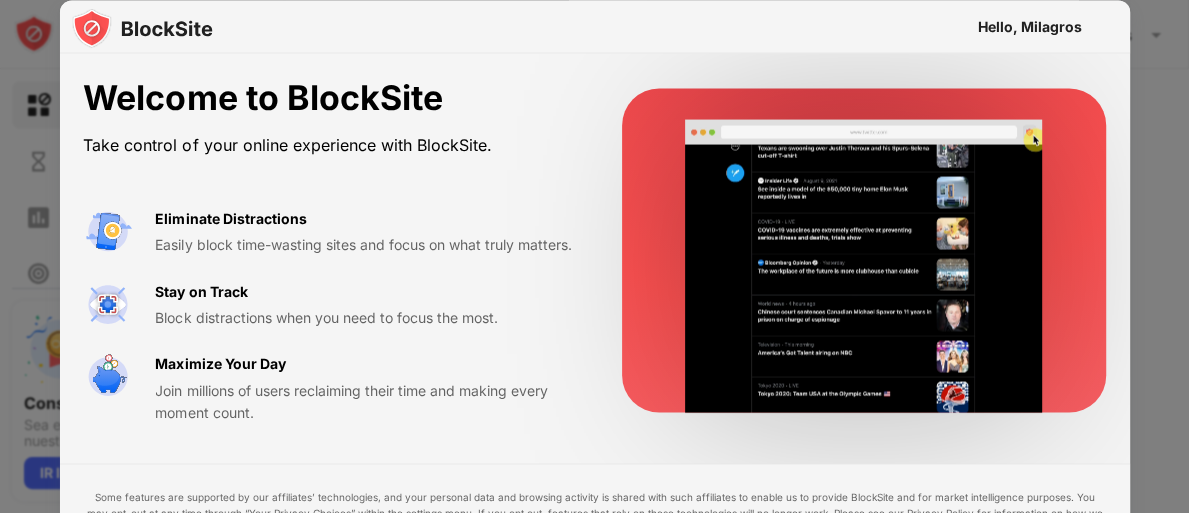 click at bounding box center (864, 266) 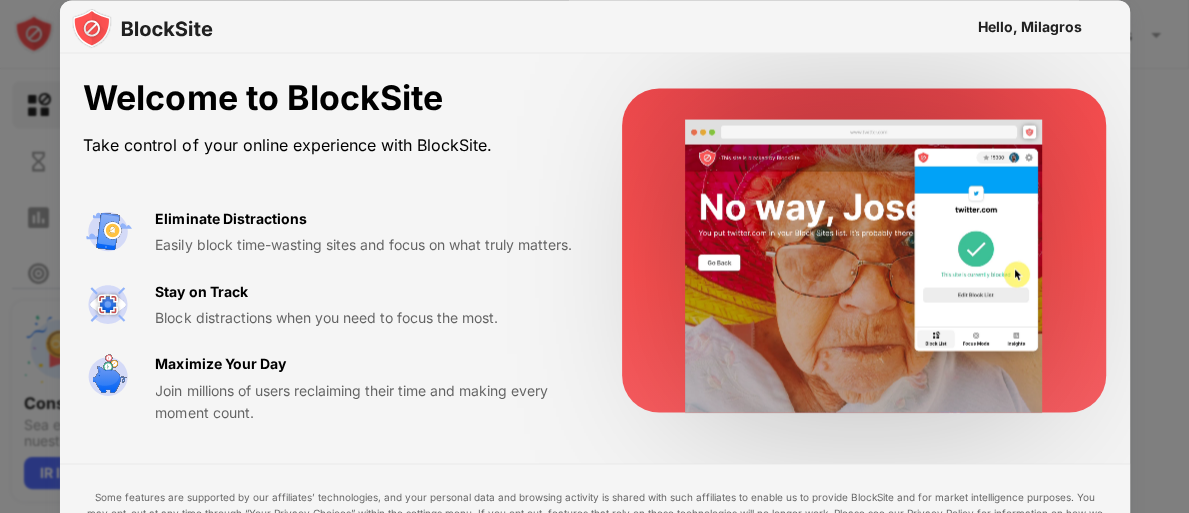 click at bounding box center (864, 266) 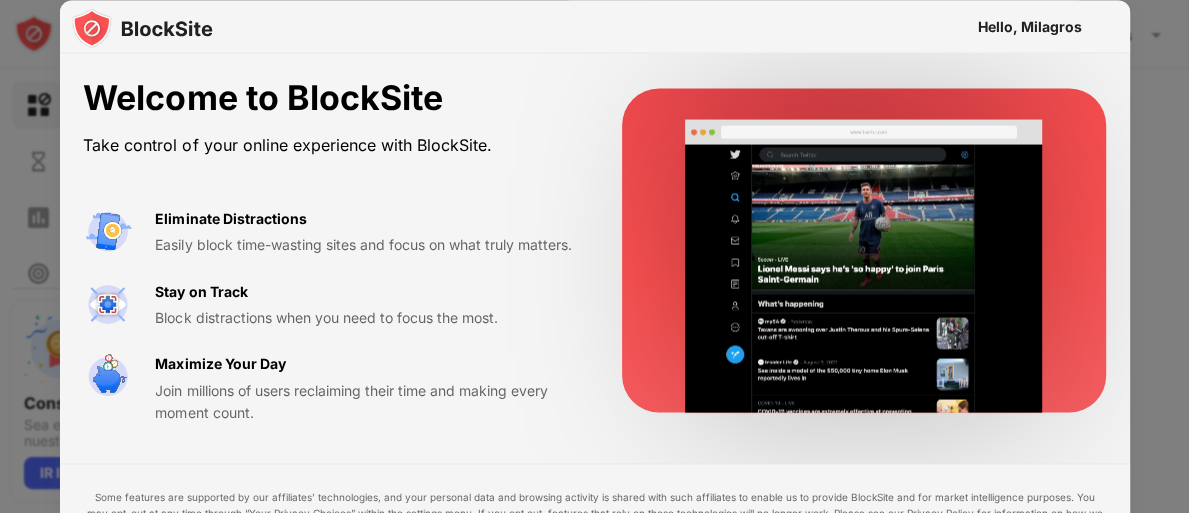 click at bounding box center (864, 266) 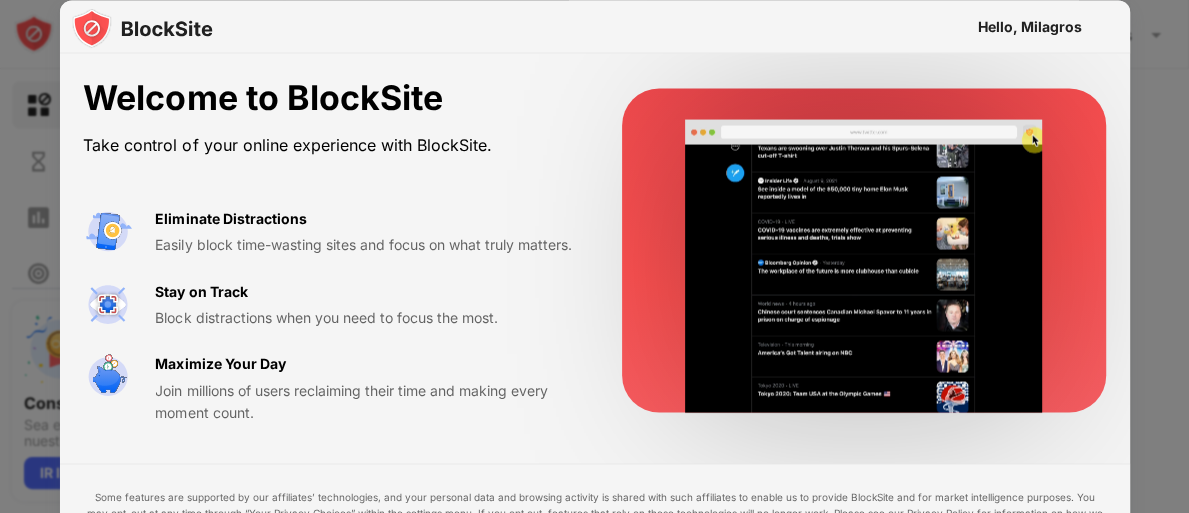 click at bounding box center [864, 266] 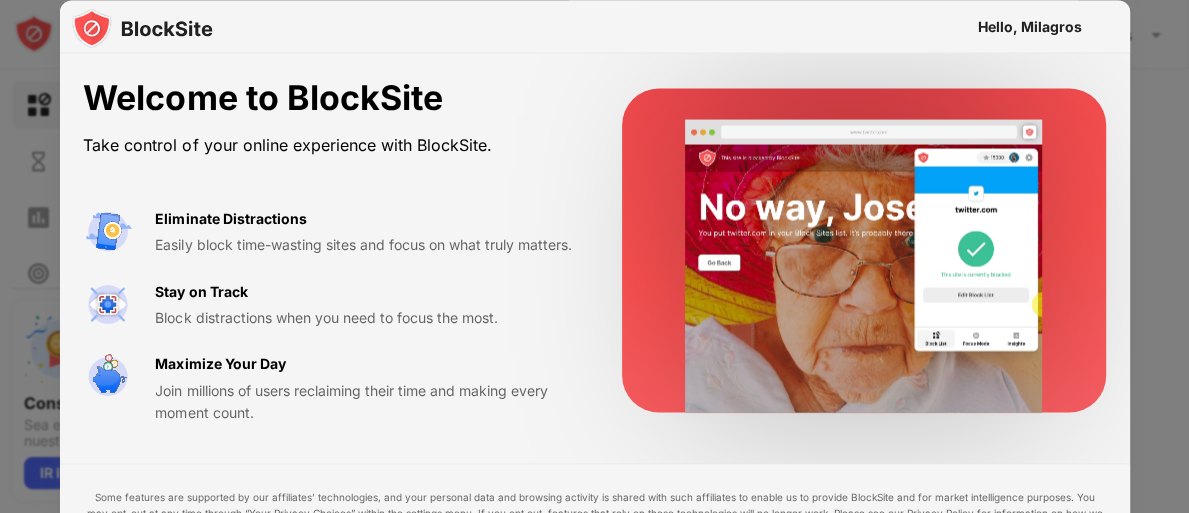 drag, startPoint x: 779, startPoint y: 406, endPoint x: 766, endPoint y: 225, distance: 181.46625 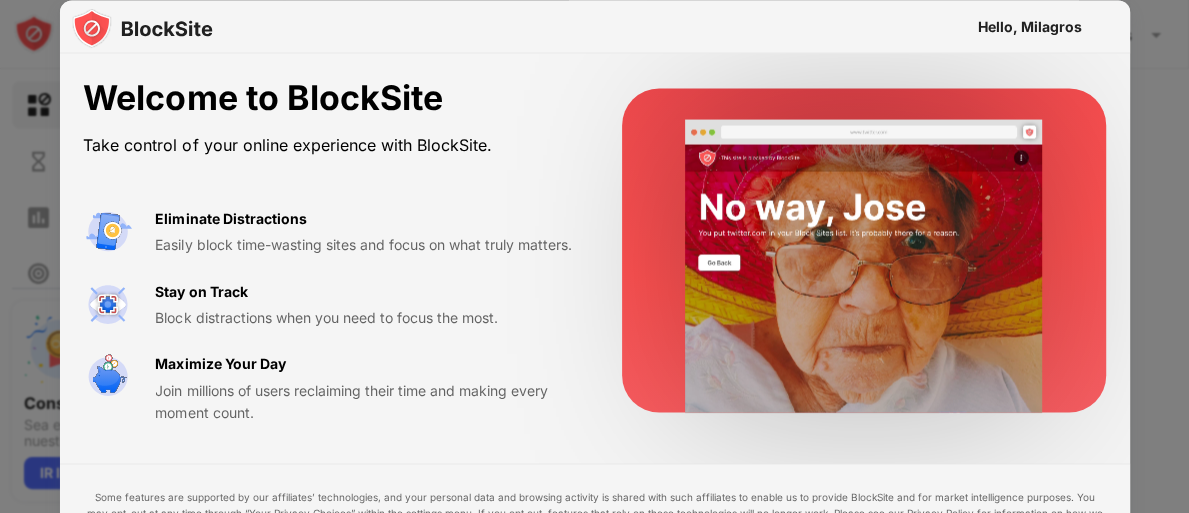 click at bounding box center [864, 266] 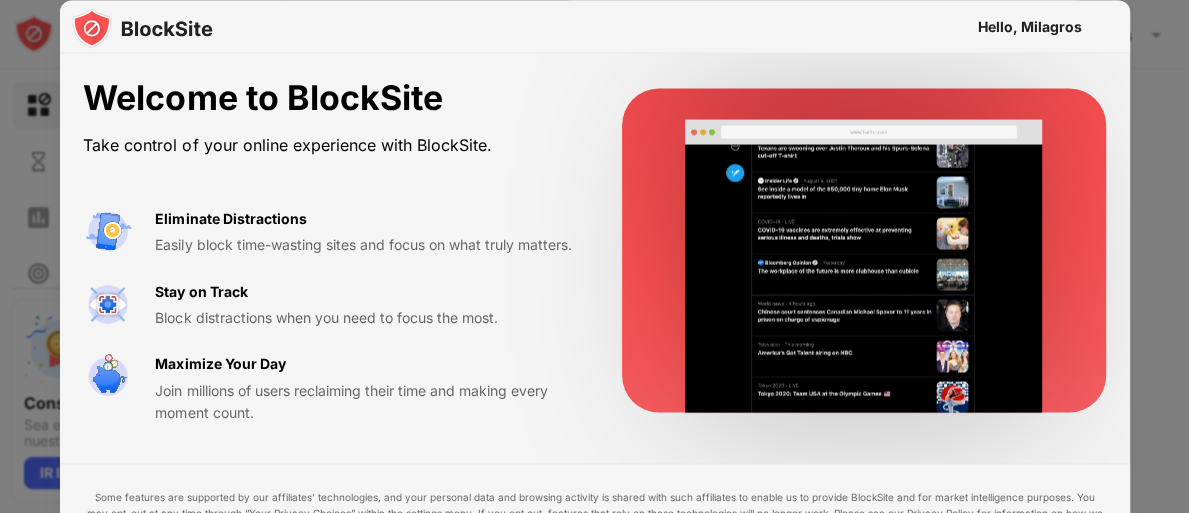 click at bounding box center [864, 266] 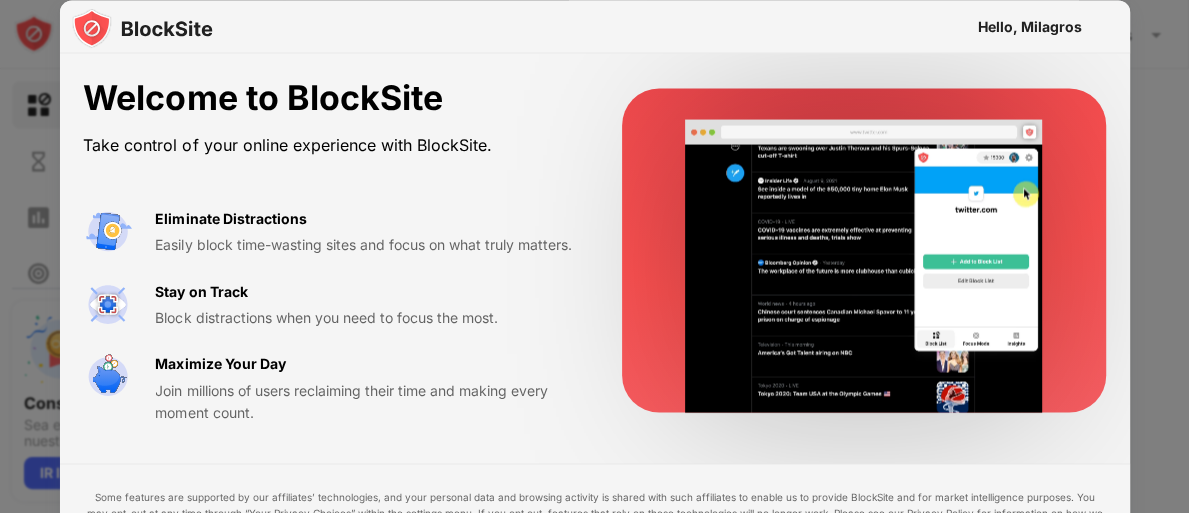 click at bounding box center [864, 266] 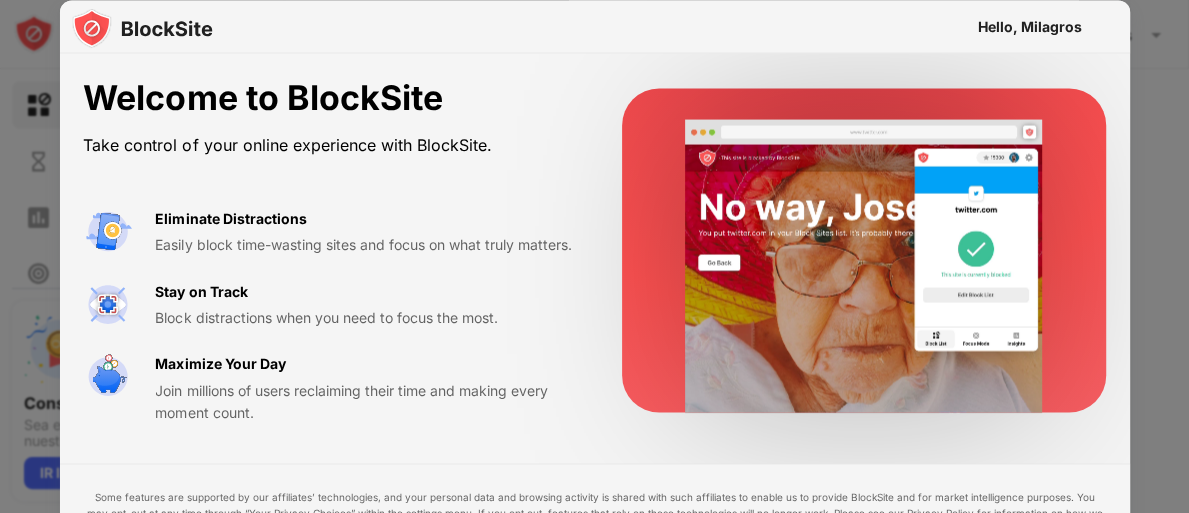click at bounding box center [864, 266] 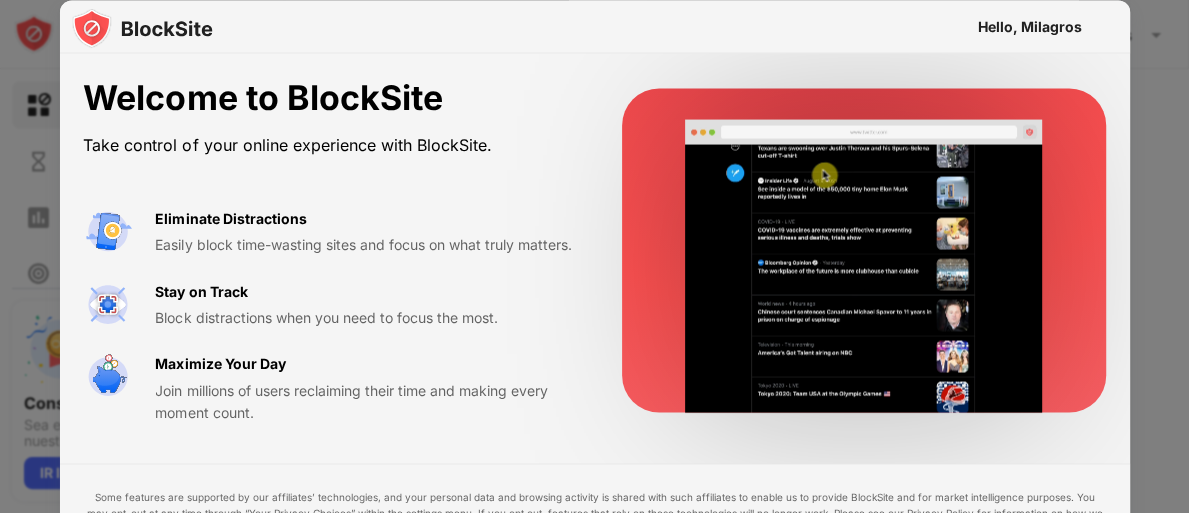 click at bounding box center (864, 266) 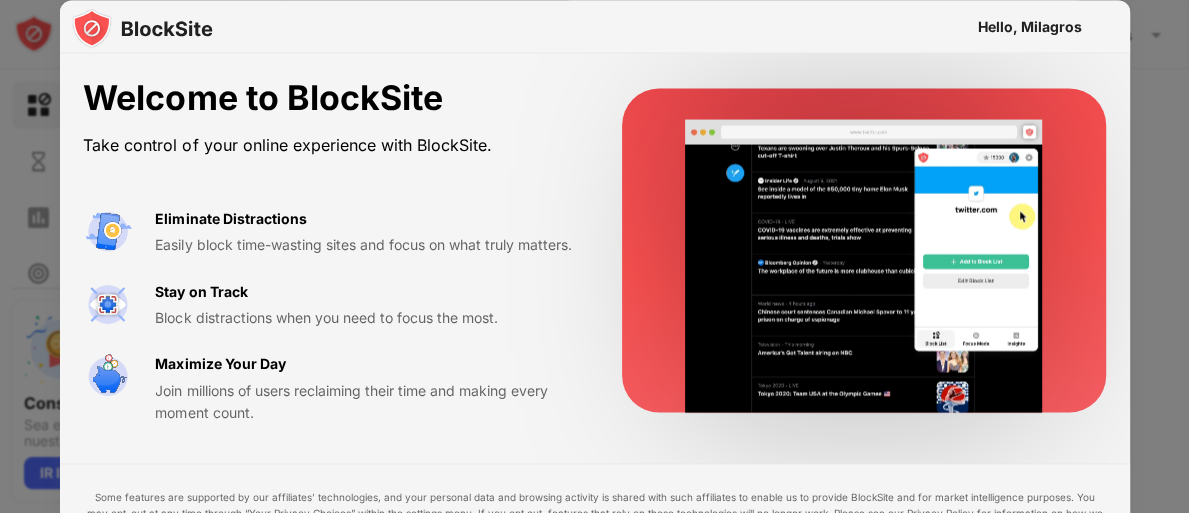 click on "Some features are supported by our affiliates’ technologies, and your personal data and browsing activity is shared with such affiliates to enable us to provide BlockSite and for market intelligence purposes. You may opt-out at any time through “Your Privacy Choices” within the settings menu. If you opt out, features that rely on these technologies will no longer work. Please see our   Privacy Policy   for information on how we process your personal data. I Accept Maybe Later" at bounding box center [594, 551] 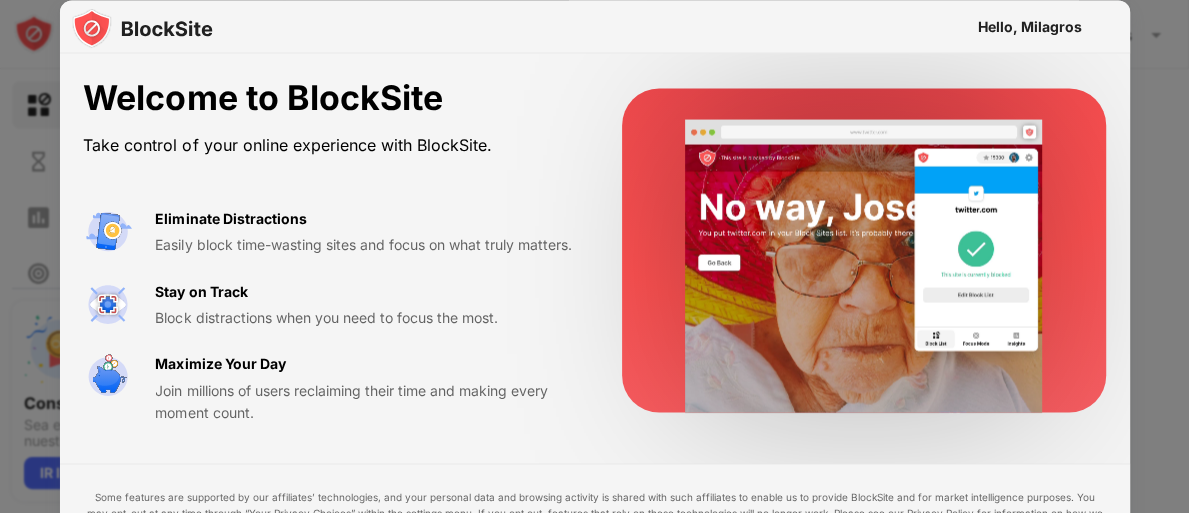 click on "Some features are supported by our affiliates’ technologies, and your personal data and browsing activity is shared with such affiliates to enable us to provide BlockSite and for market intelligence purposes. You may opt-out at any time through “Your Privacy Choices” within the settings menu. If you opt out, features that rely on these technologies will no longer work. Please see our   Privacy Policy   for information on how we process your personal data. I Accept Maybe Later" at bounding box center [594, 551] 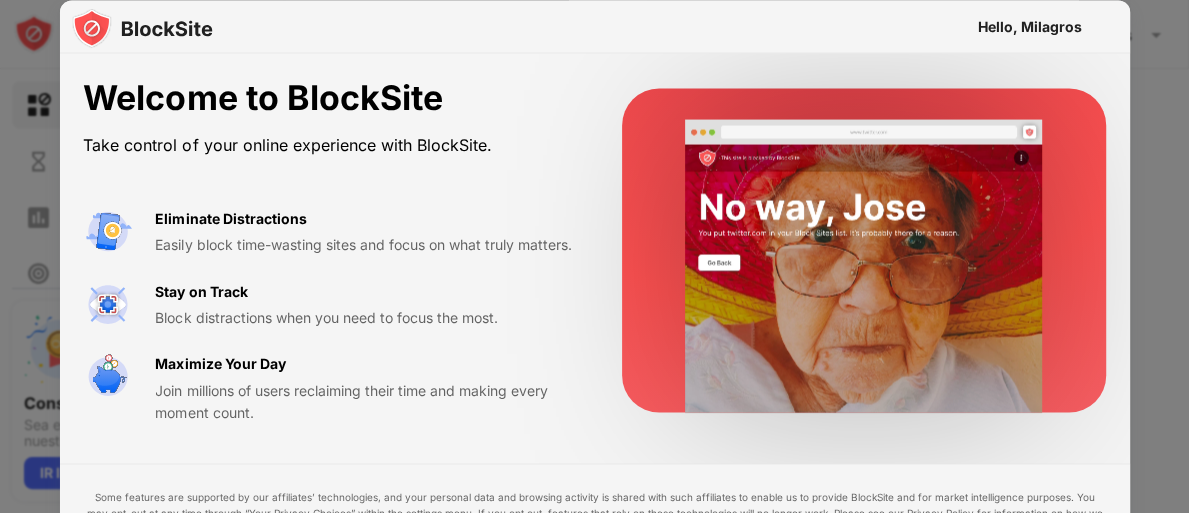 click at bounding box center [594, 256] 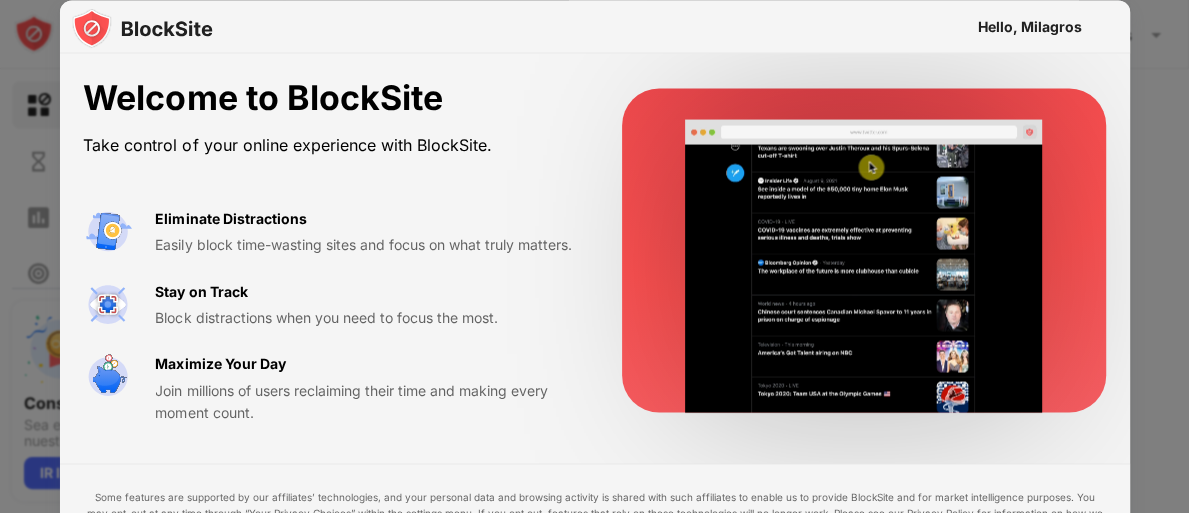 click at bounding box center [594, 256] 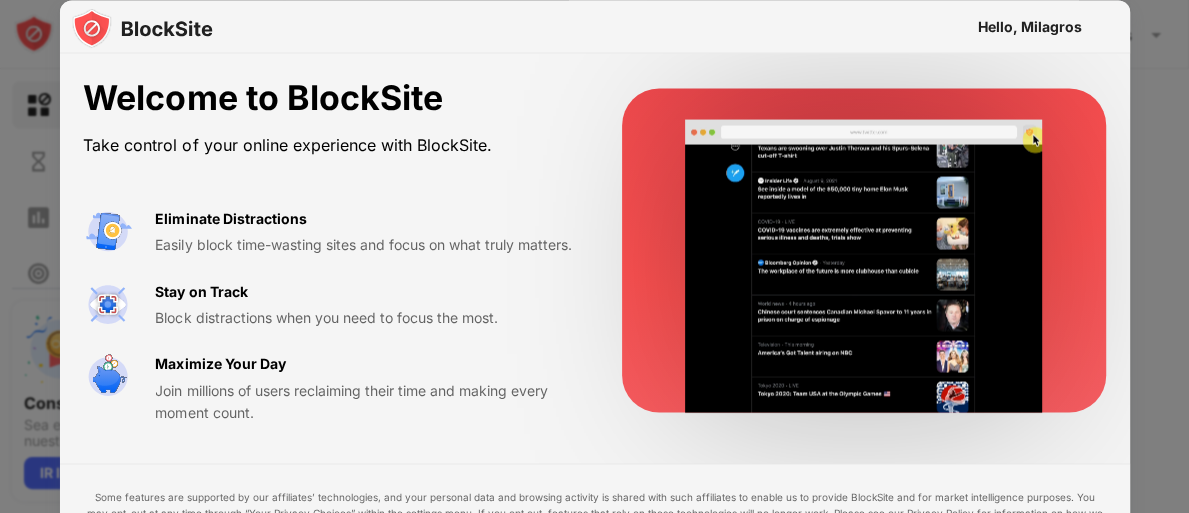 click at bounding box center (594, 256) 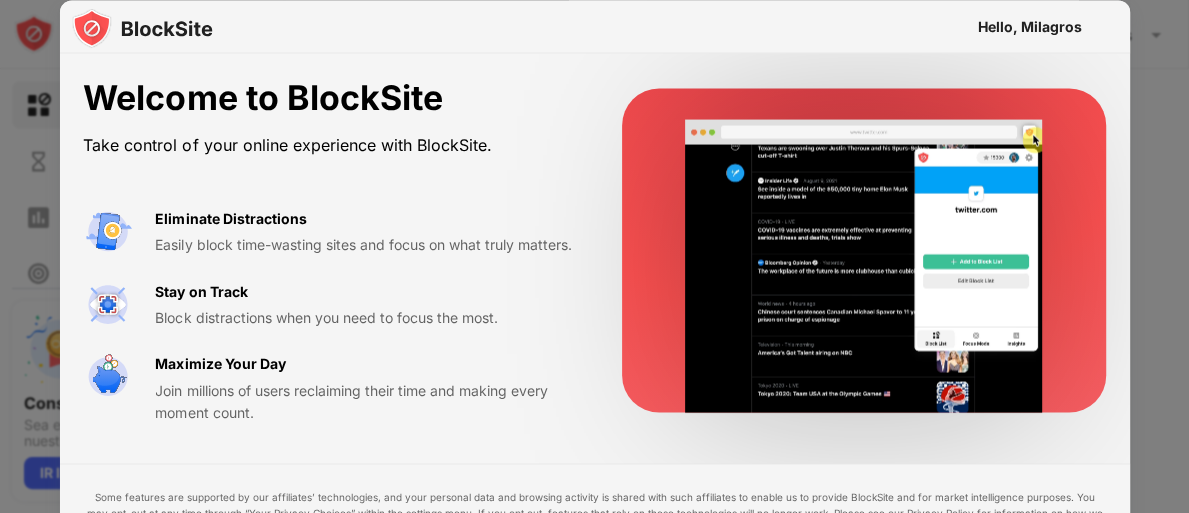 click at bounding box center [594, 256] 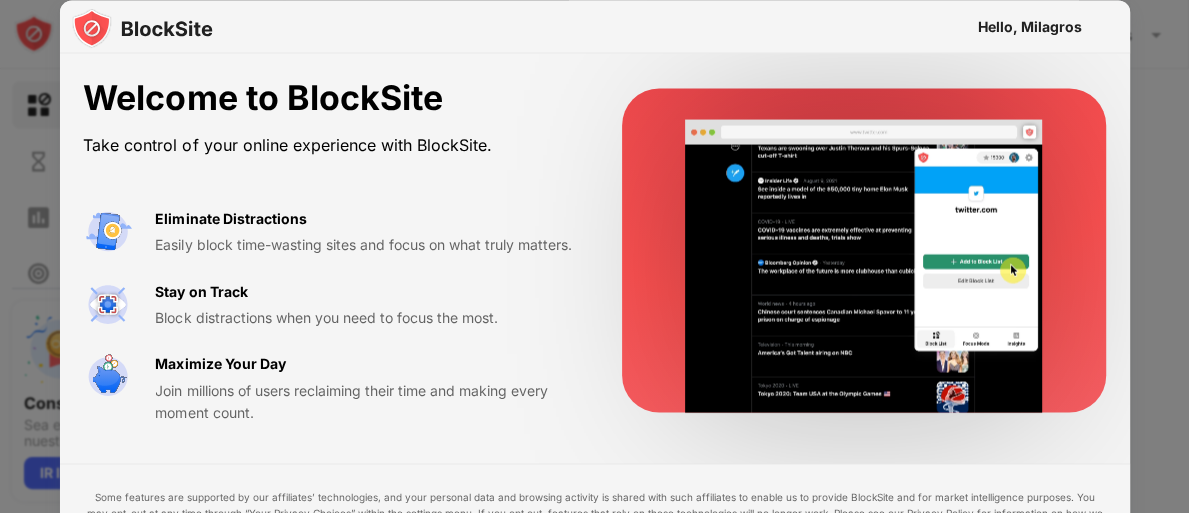 click at bounding box center (594, 256) 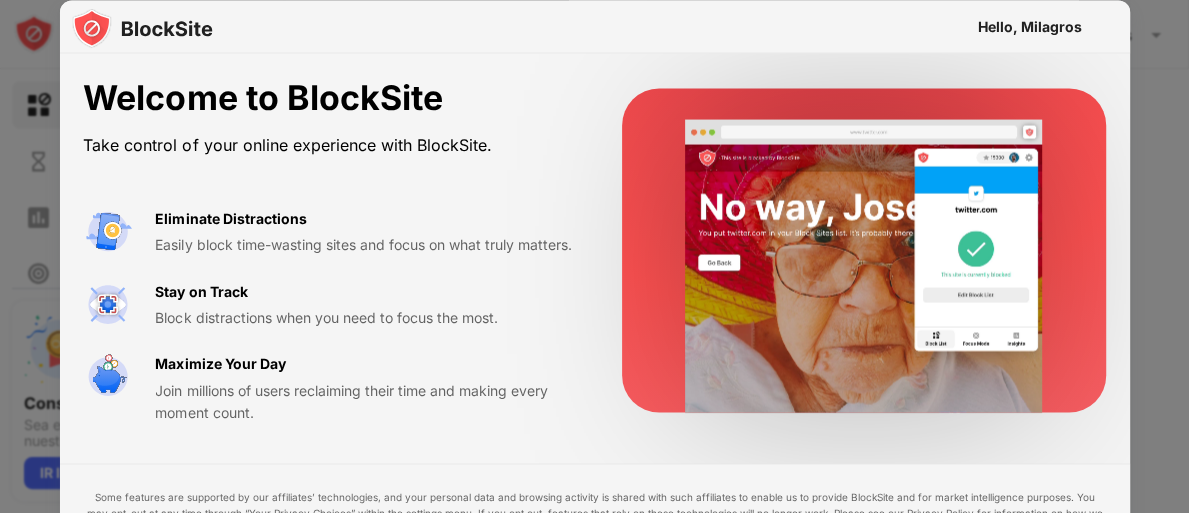 drag, startPoint x: 3, startPoint y: 144, endPoint x: 1097, endPoint y: -121, distance: 1125.6381 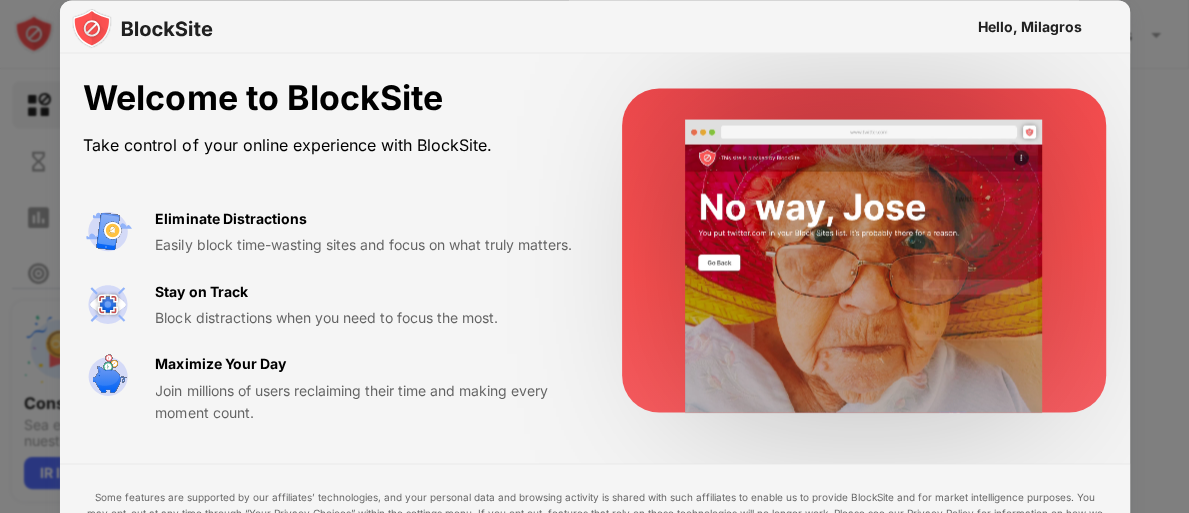 click on "Bloquear sitios Usage Limit Insights Modo de enfoque Protección de contraseñas Página de bloques personalizados Ajustes Acerca de Bloqueo Sincronizar con otros dispositivos Discapacitados Consigue más. Ir ilimitado Sea el primero en disfrutar de nuestras novedades IR IR LIMITADO 10 0 Milagros Milagros Ayelen View Account Insights Premium Rewards Settings Support Log Out Lista de bloqueos Bloquear sitios de forma permanente o por horario Redirigir Haz clic para configurar el sitio web de redireccionamiento. Programar Selecciona qué días y horarios estará activa la lista de bloqueo. (sólo para artículos de sitios web) Añadir a la lista de bloqueos Elementos bloqueados Modo Lista blanca Bloquea todos los sitios web excepto los de tu lista blanca. El modo Lista blanca sólo funciona con URL y no incluye categorías ni palabras clave. 🔞 Adulto Categoría Export Exportar archivos (sólo para artículos de sitios web) Import Importar archivos (sólo para artículos de sitios web) IR IR LIMITADO" at bounding box center [594, 256] 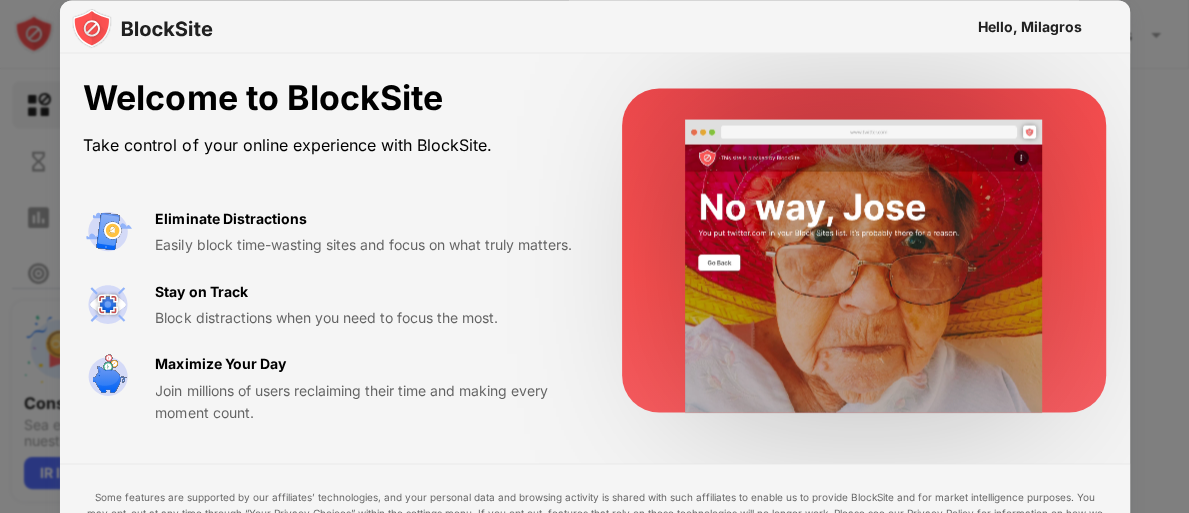 scroll, scrollTop: 10, scrollLeft: 0, axis: vertical 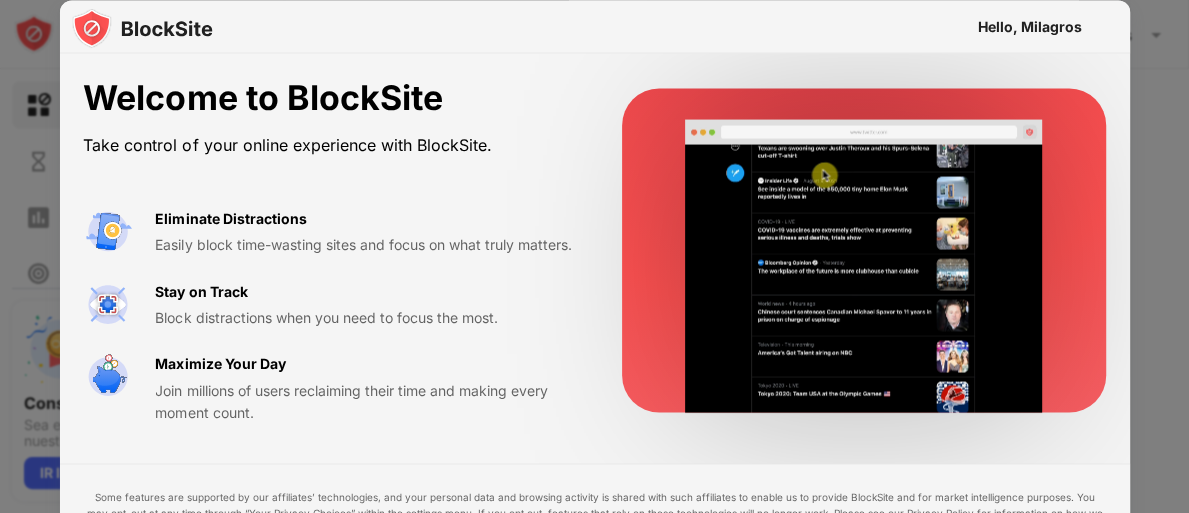 click at bounding box center [594, 256] 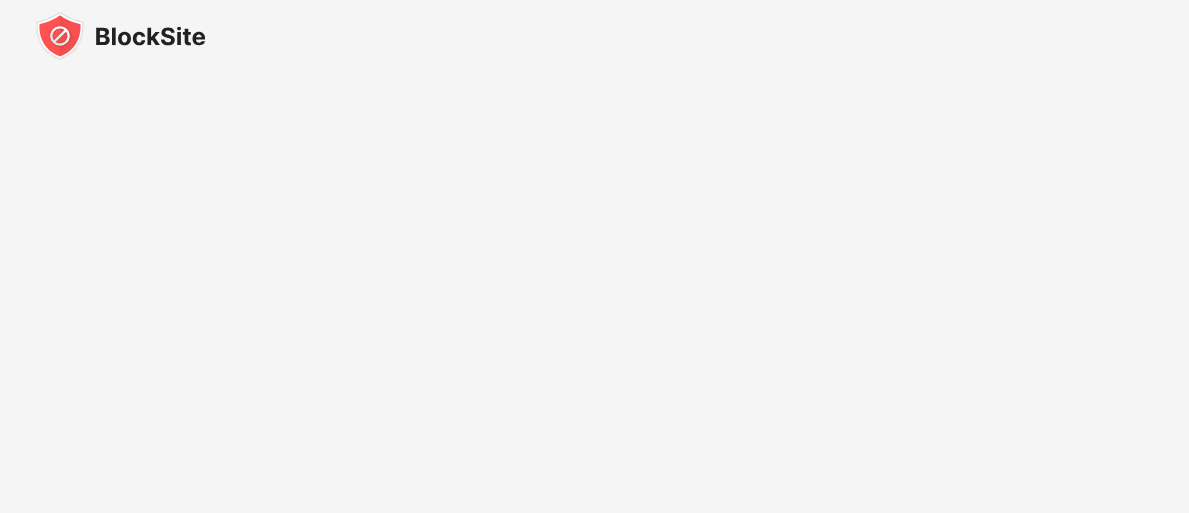 scroll, scrollTop: 0, scrollLeft: 0, axis: both 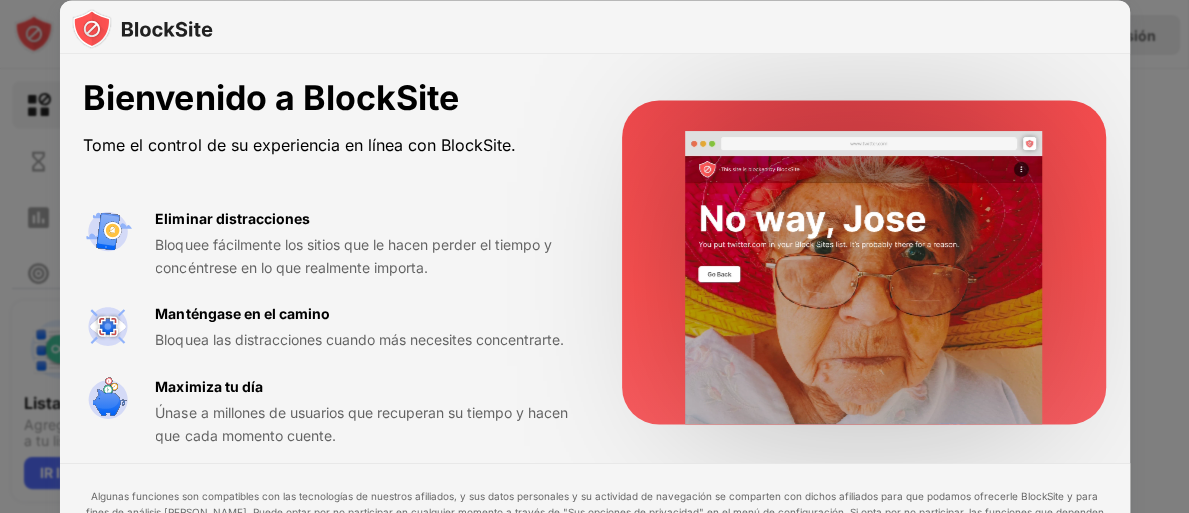 click at bounding box center [864, 277] 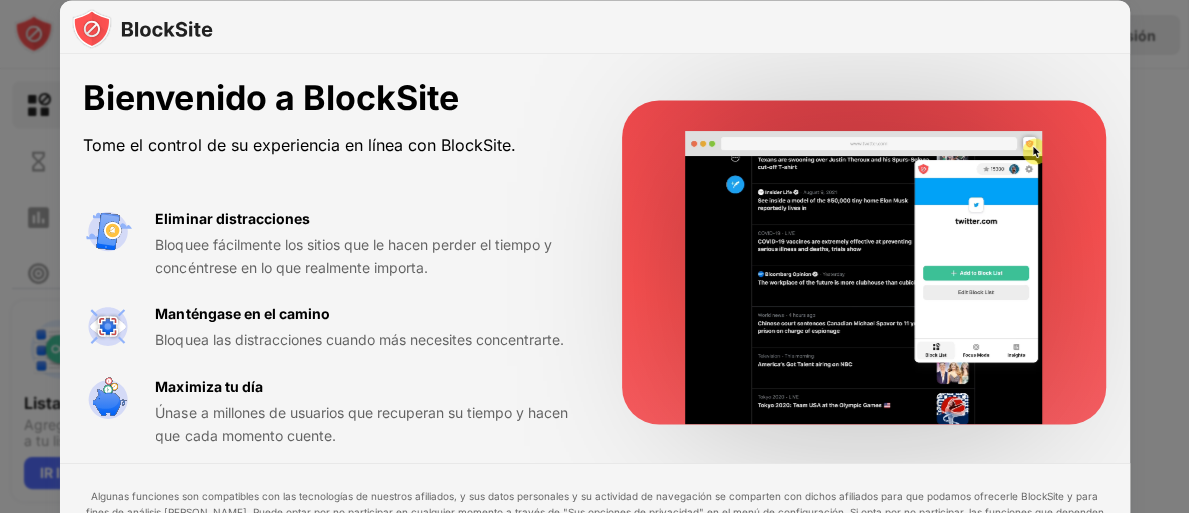 scroll, scrollTop: 33, scrollLeft: 0, axis: vertical 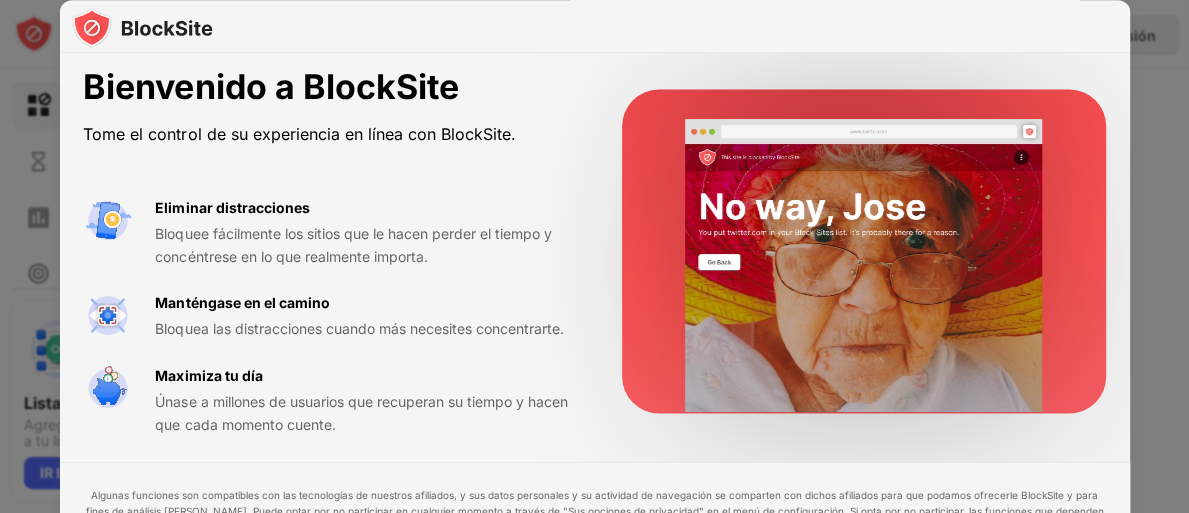 click at bounding box center [864, 266] 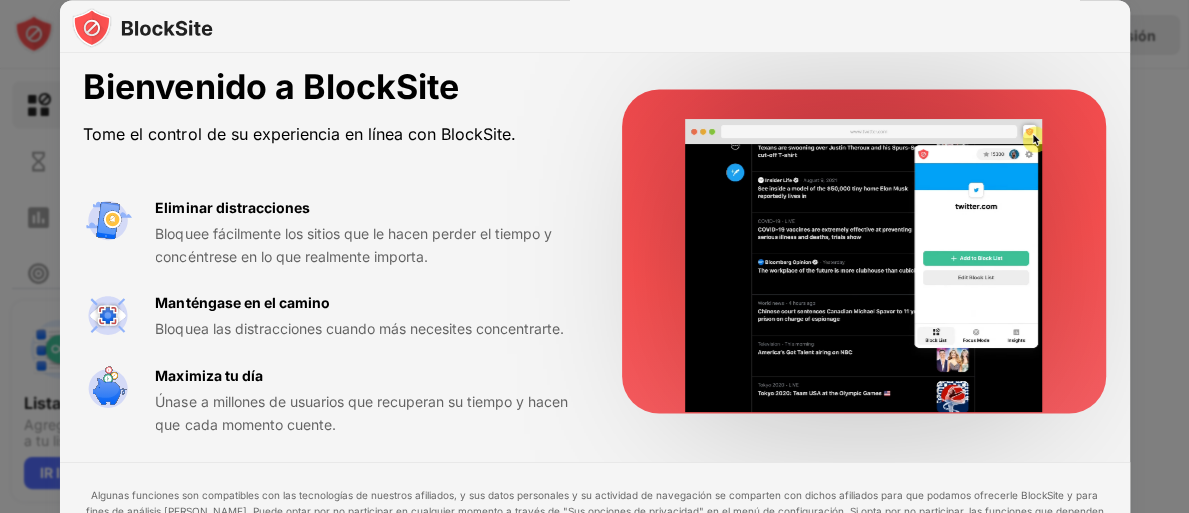 click at bounding box center [864, 266] 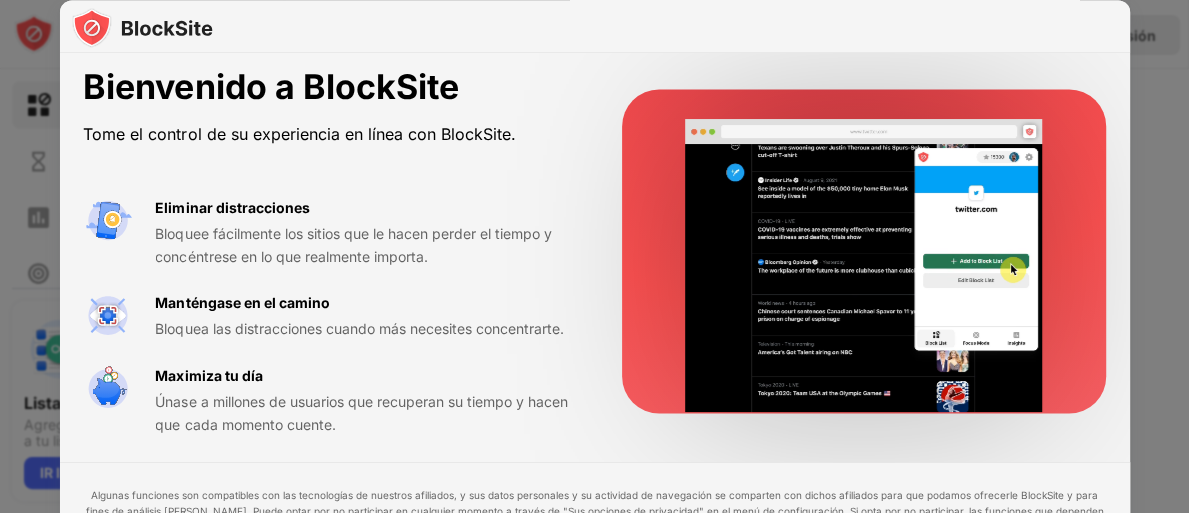 click on "Algunas funciones son compatibles con las tecnologías de nuestros afiliados, y sus datos personales y su actividad de navegación se comparten con dichos afiliados para que podamos ofrecerle BlockSite y para fines de análisis de mercado. Puede optar por no participar en cualquier momento a través de "Sus opciones de privacidad" en el menú de configuración. Si opta por no participar, las funciones que dependen de estas tecnologías dejarán de funcionar. Consulte nuestra  Política de Privacidad  para obtener información sobre cómo procesamos sus datos personales.     Acepto Quizás más tarde" at bounding box center [594, 551] 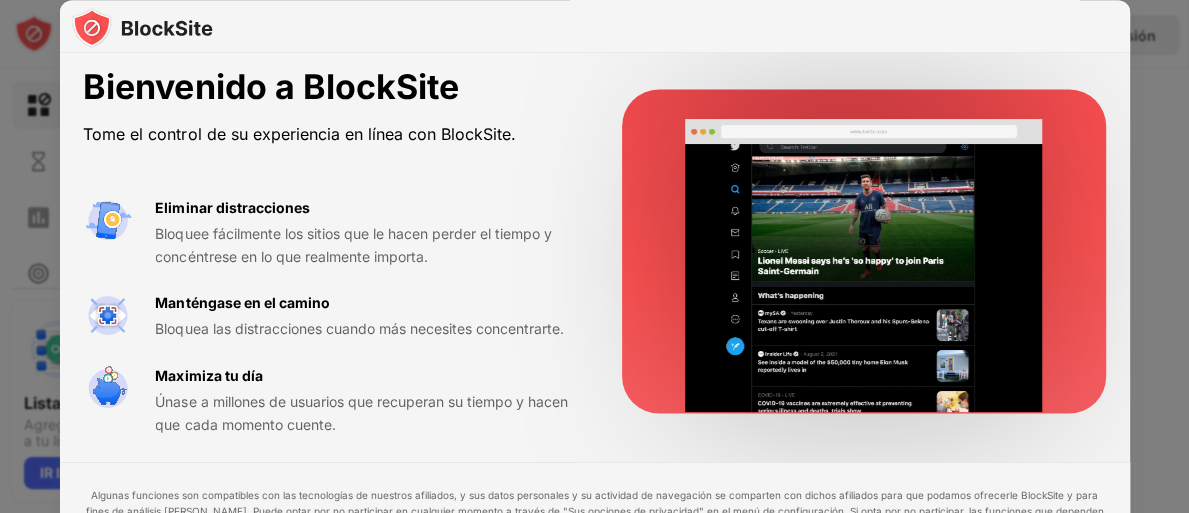 click on "Algunas funciones son compatibles con las tecnologías de nuestros afiliados, y sus datos personales y su actividad de navegación se comparten con dichos afiliados para que podamos ofrecerle BlockSite y para fines de análisis de mercado. Puede optar por no participar en cualquier momento a través de "Sus opciones de privacidad" en el menú de configuración. Si opta por no participar, las funciones que dependen de estas tecnologías dejarán de funcionar. Consulte nuestra  Política de Privacidad  para obtener información sobre cómo procesamos sus datos personales.     Acepto Quizás más tarde" at bounding box center [594, 551] 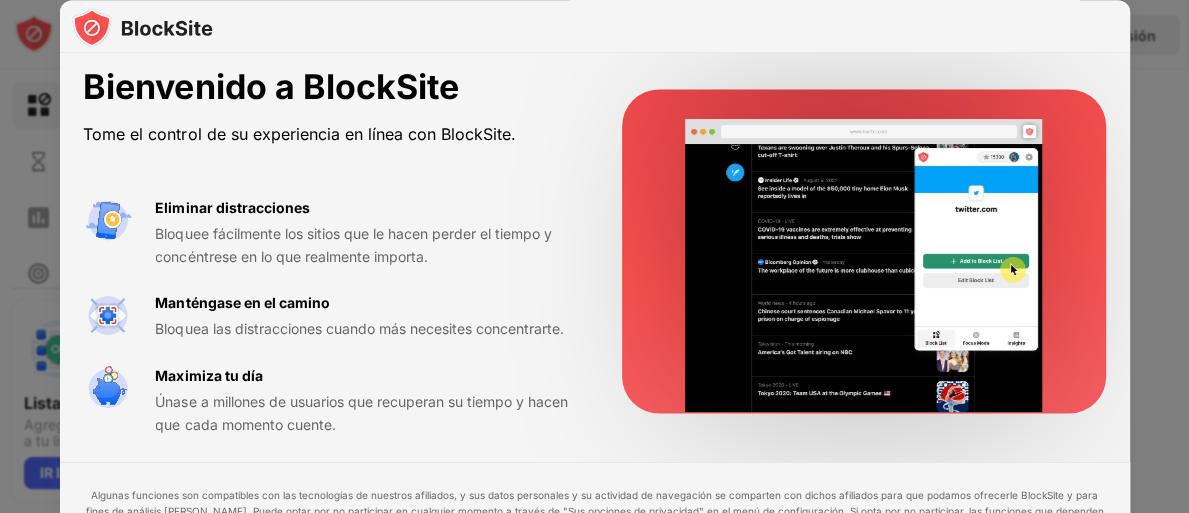 scroll, scrollTop: 33, scrollLeft: 0, axis: vertical 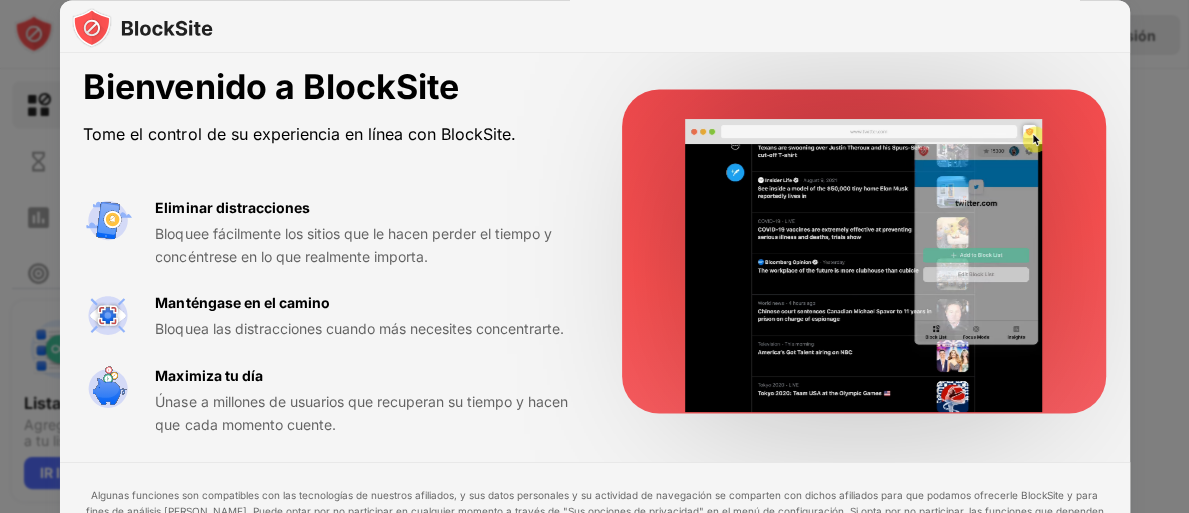 click at bounding box center (594, 256) 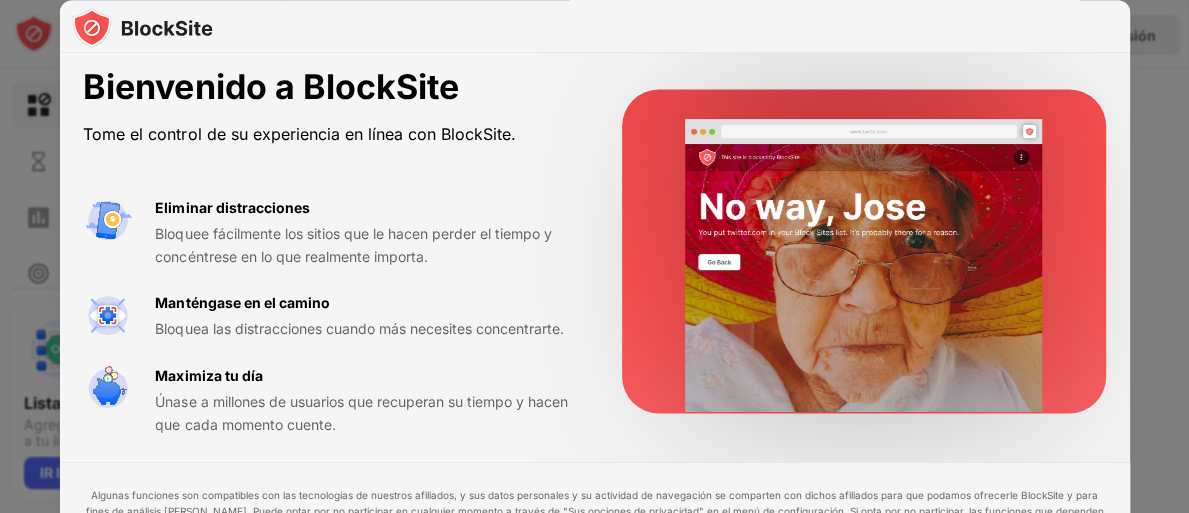 click at bounding box center (594, 256) 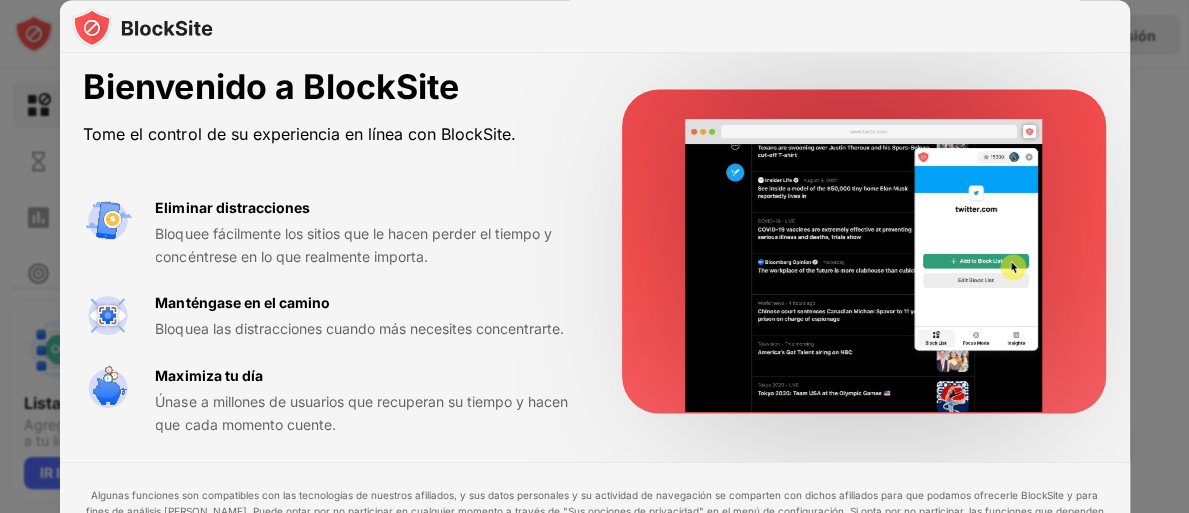 drag, startPoint x: 21, startPoint y: 33, endPoint x: 27, endPoint y: 240, distance: 207.08694 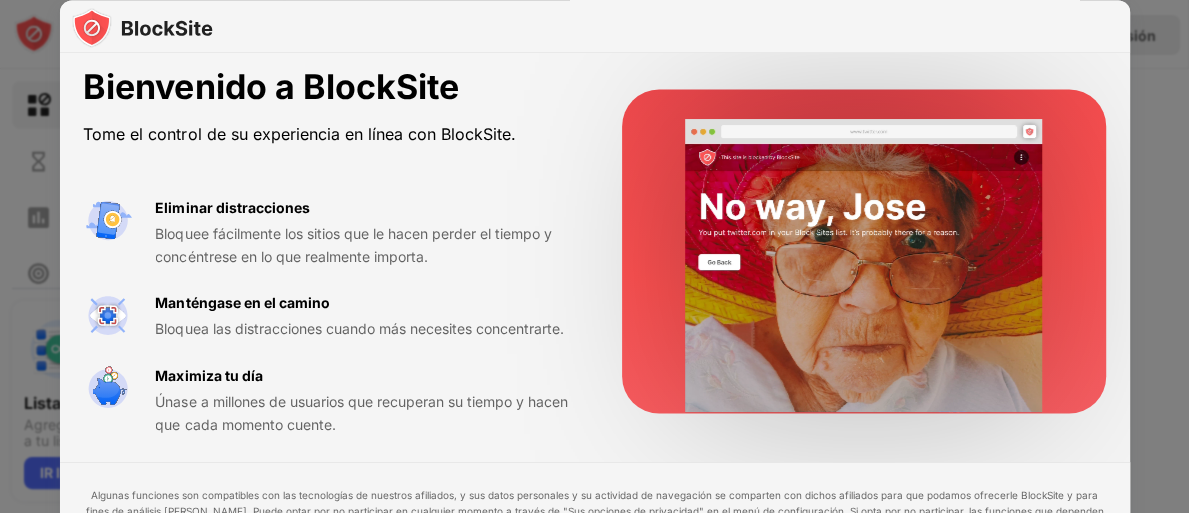 click at bounding box center (594, 256) 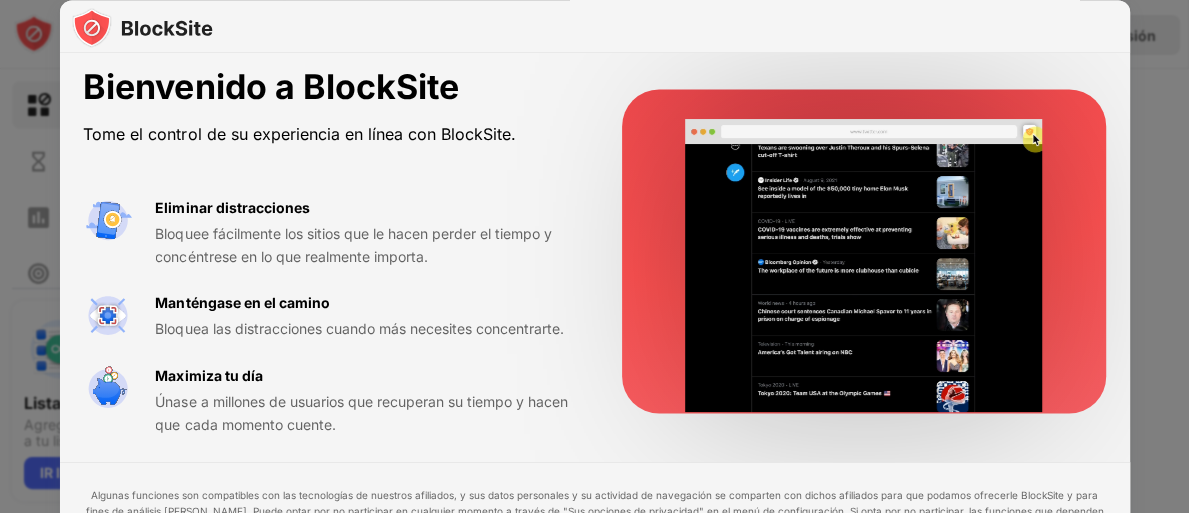 click at bounding box center [594, 256] 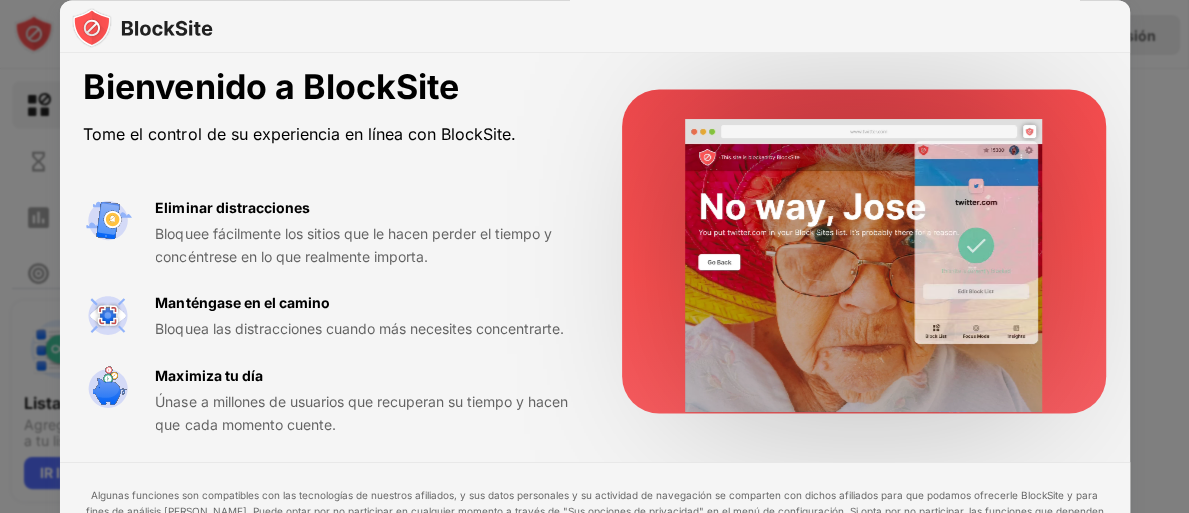 click at bounding box center (594, 256) 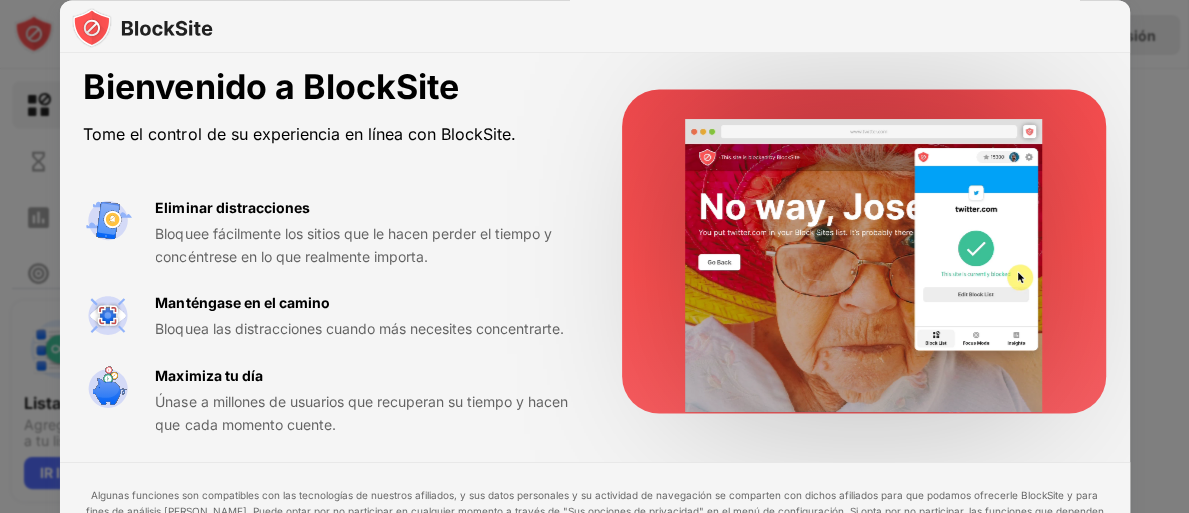 drag, startPoint x: 27, startPoint y: 240, endPoint x: 88, endPoint y: 402, distance: 173.10402 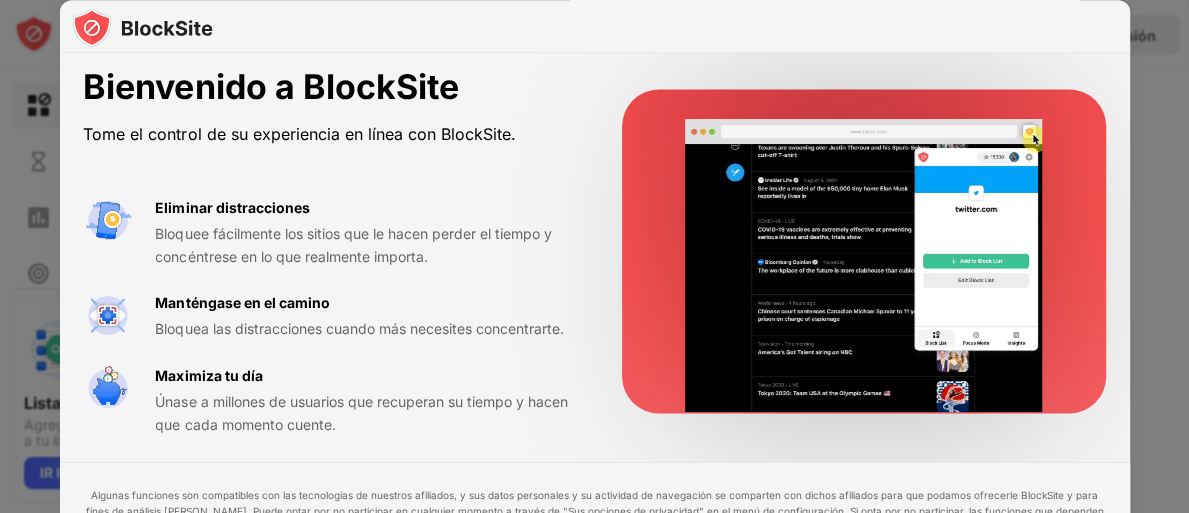 click on "Bienvenido a BlockSite Tome el control de su experiencia en línea con BlockSite. Eliminar distracciones Bloquee fácilmente los sitios que le hacen perder el tiempo y concéntrese en lo que realmente importa. Manténgase en el camino Bloquea las distracciones cuando más necesites concentrarte. Maximiza tu día Únase a millones de usuarios que recuperan su tiempo y hacen que cada momento cuente. Algunas funciones son compatibles con las tecnologías de nuestros afiliados, y sus datos personales y su actividad de navegación se comparten con dichos afiliados para que podamos ofrecerle BlockSite y para fines de análisis de mercado. Puede optar por no participar en cualquier momento a través de "Sus opciones de privacidad" en el menú de configuración. Si opta por no participar, las funciones que dependen de estas tecnologías dejarán de funcionar. Consulte nuestra  Política de Privacidad  para obtener información sobre cómo procesamos sus datos personales.     Acepto Quizás más tarde" at bounding box center [594, 513] 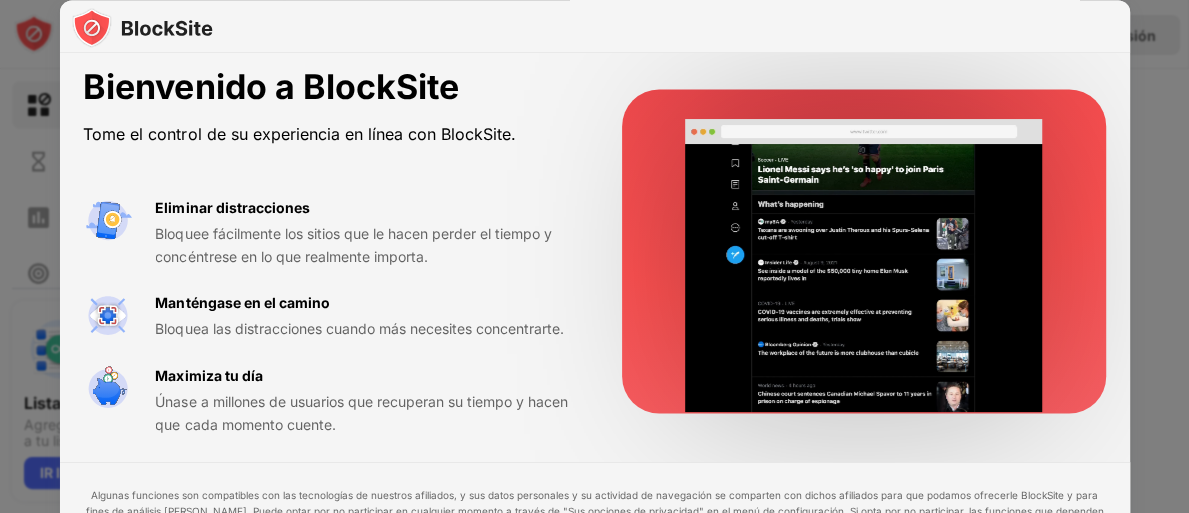 click at bounding box center [107, 388] 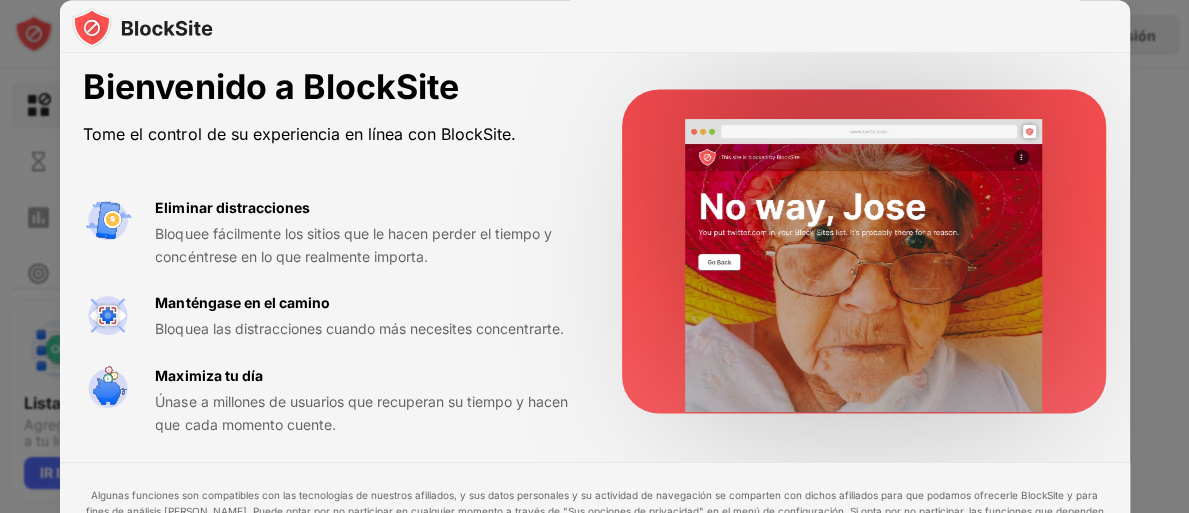 click at bounding box center (107, 388) 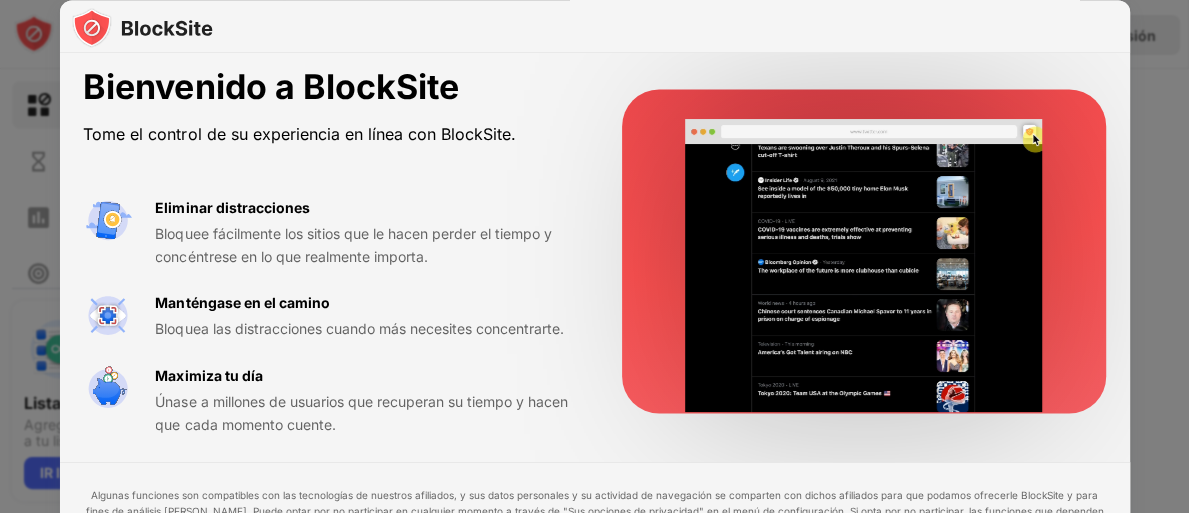 drag, startPoint x: 1007, startPoint y: 87, endPoint x: 1030, endPoint y: 154, distance: 70.837845 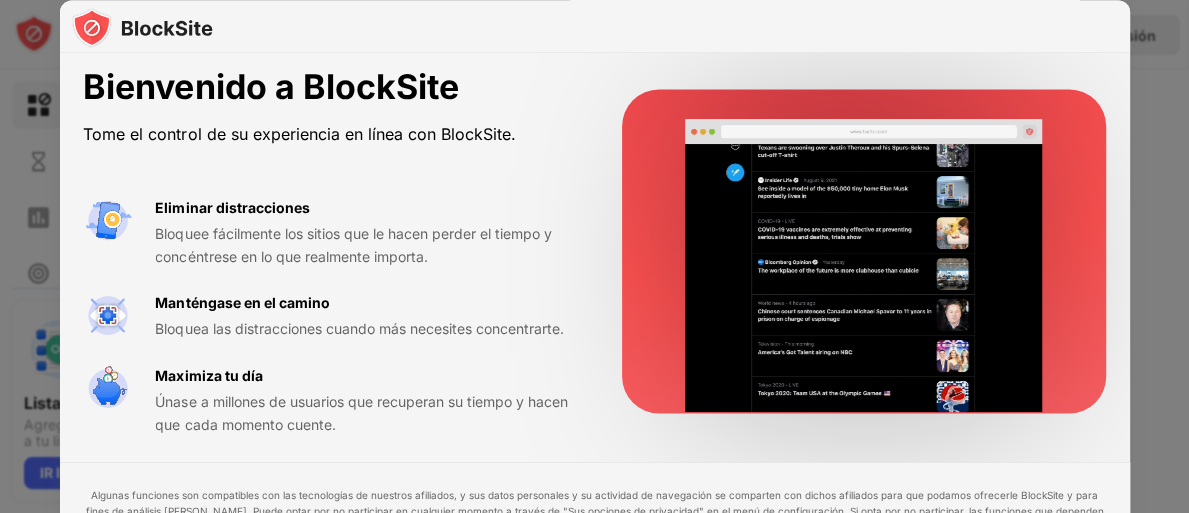 click at bounding box center (864, 251) 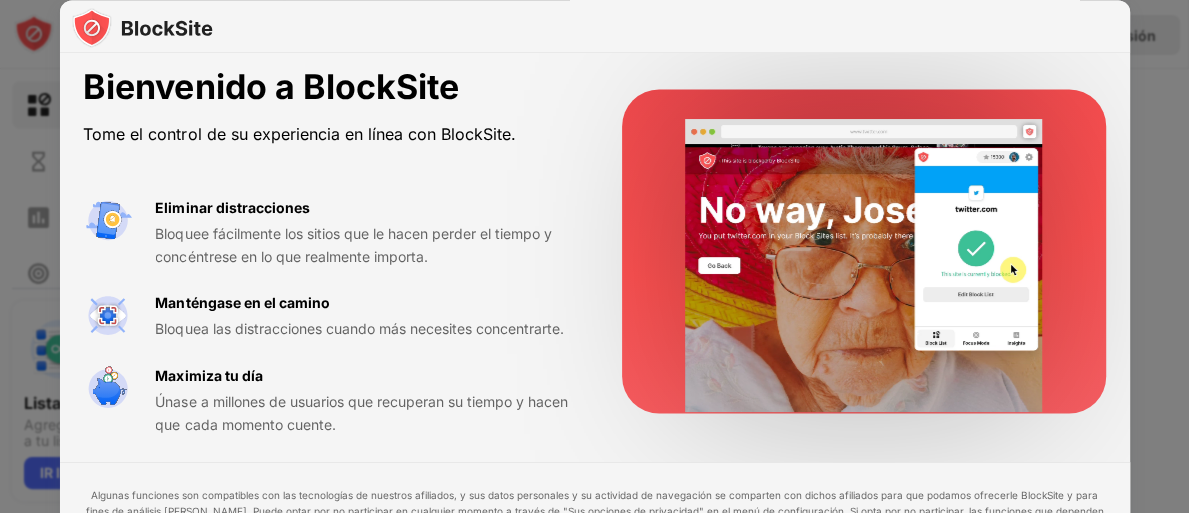 click at bounding box center (864, 266) 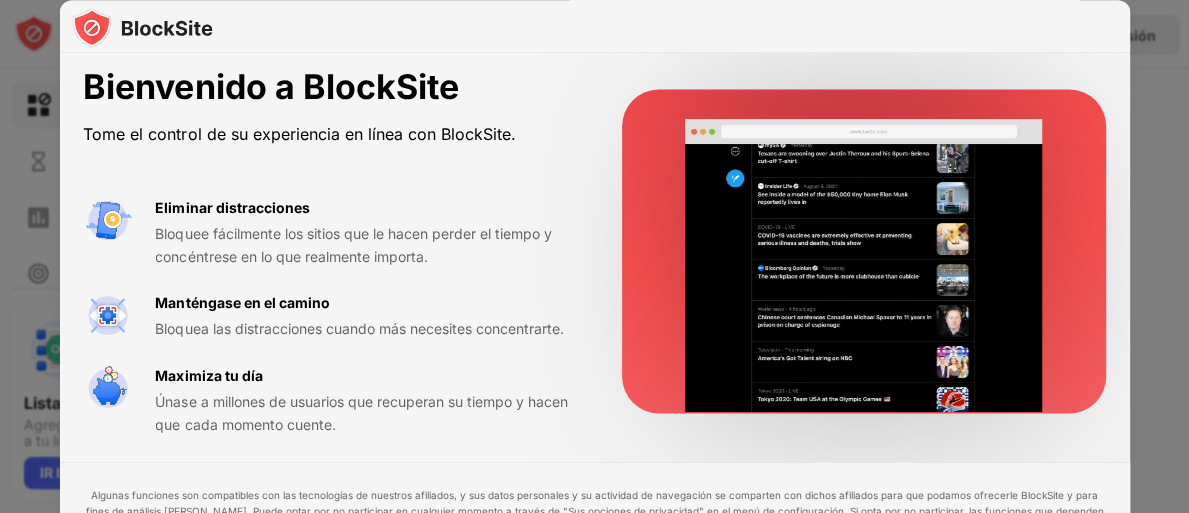 scroll, scrollTop: 11, scrollLeft: 0, axis: vertical 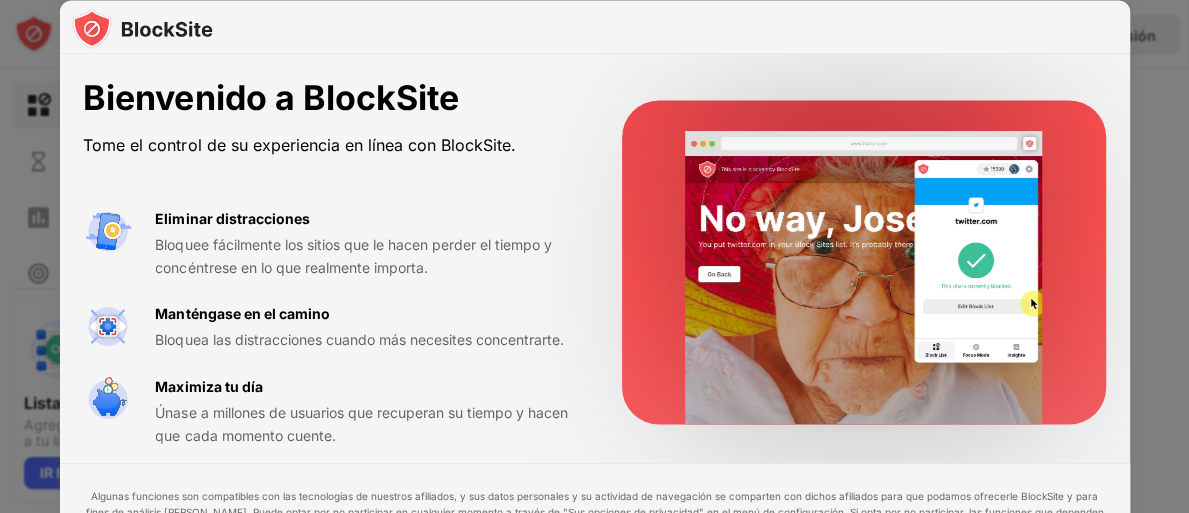 click on "Bienvenido a BlockSite" at bounding box center [270, 97] 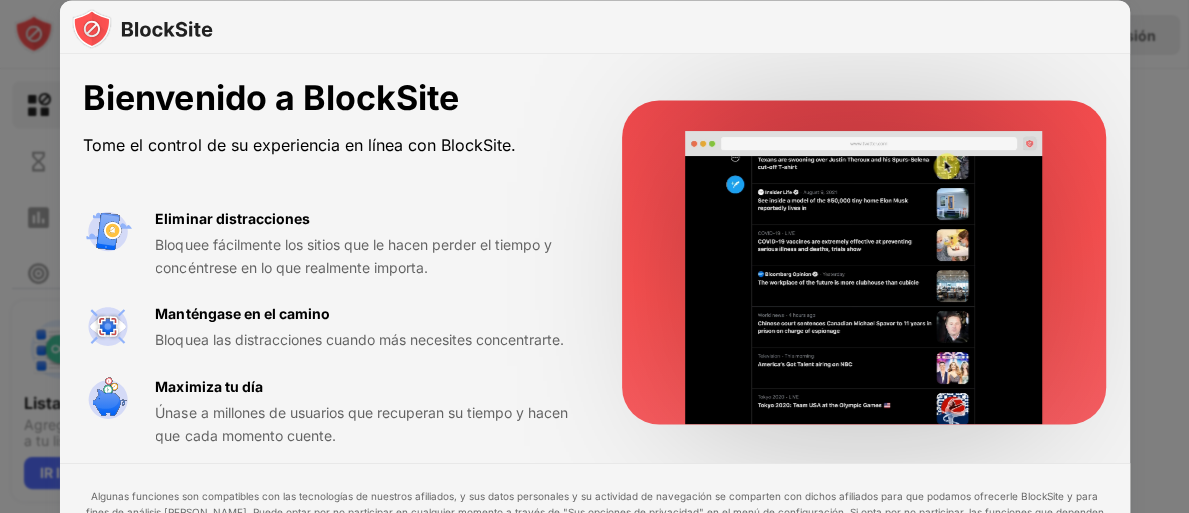 scroll, scrollTop: 33, scrollLeft: 0, axis: vertical 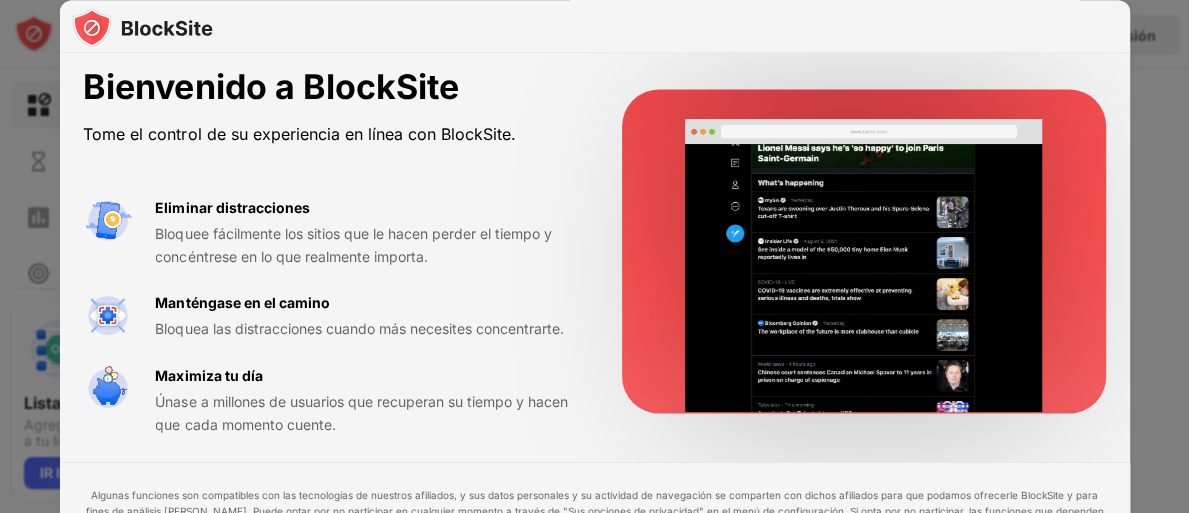 click at bounding box center [864, 266] 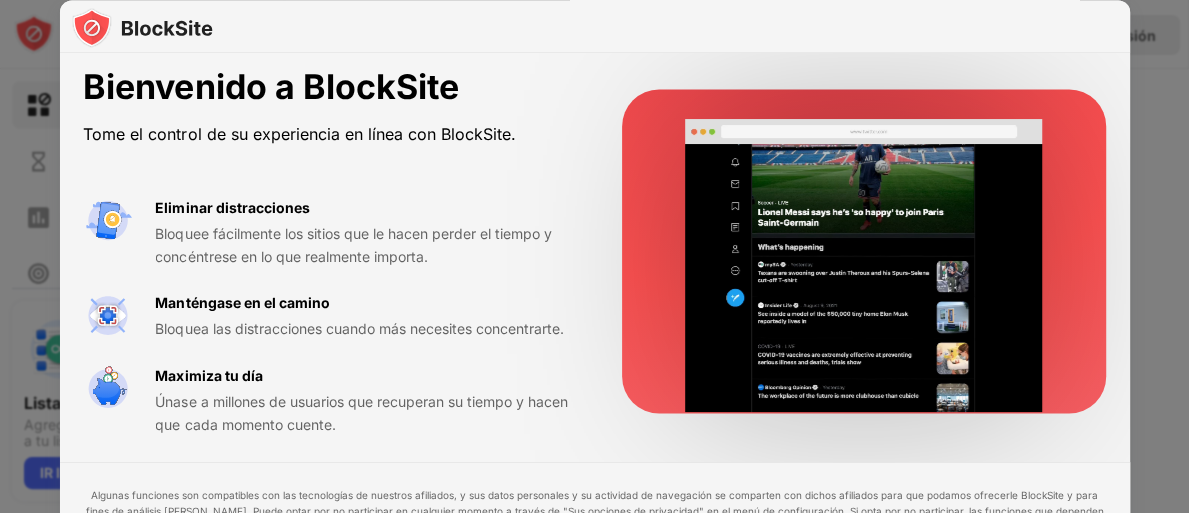 click at bounding box center (864, 266) 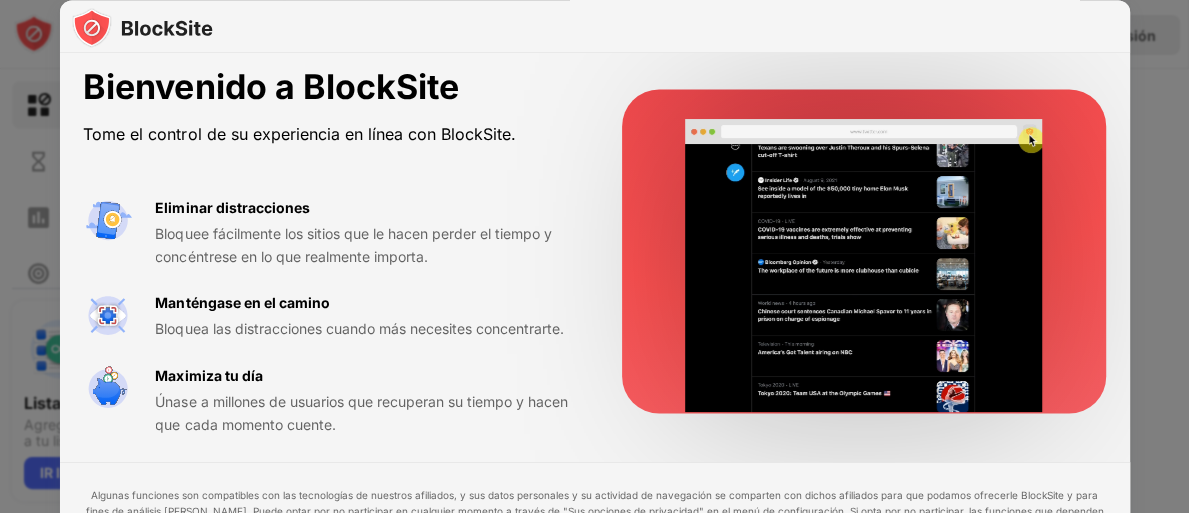 click at bounding box center [864, 266] 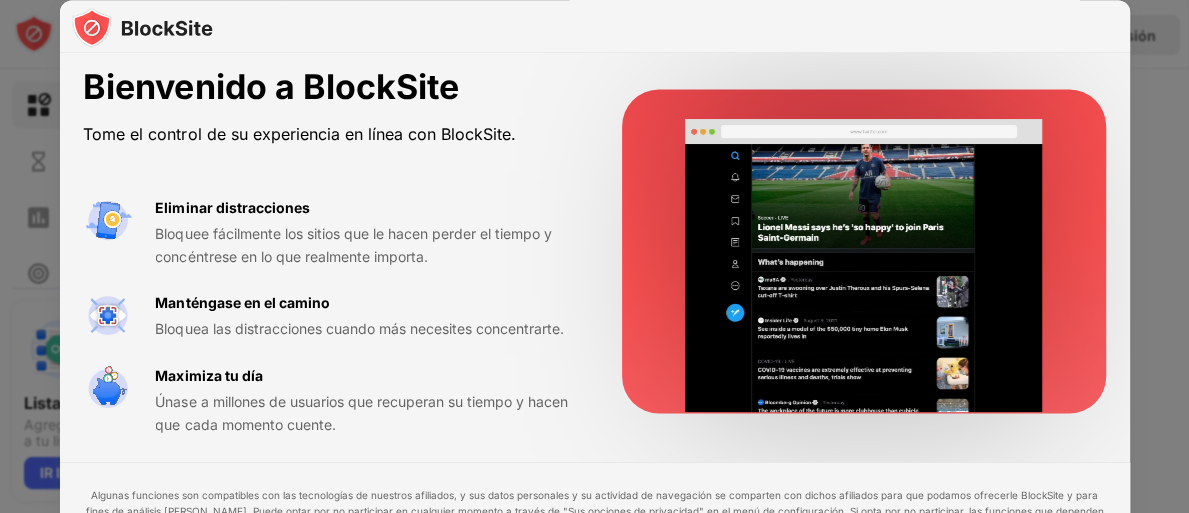 click at bounding box center [864, 266] 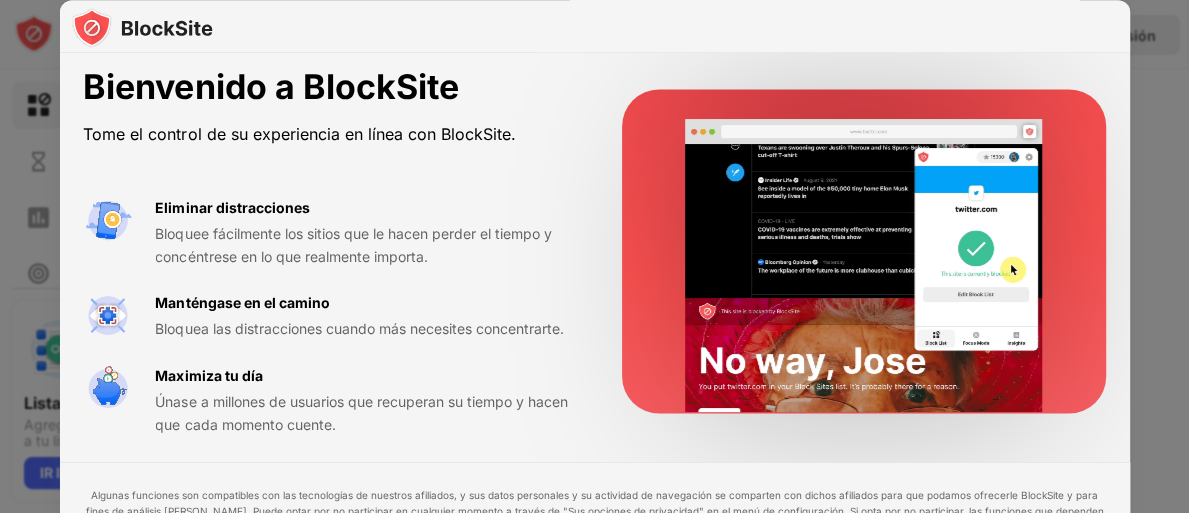 click at bounding box center [864, 266] 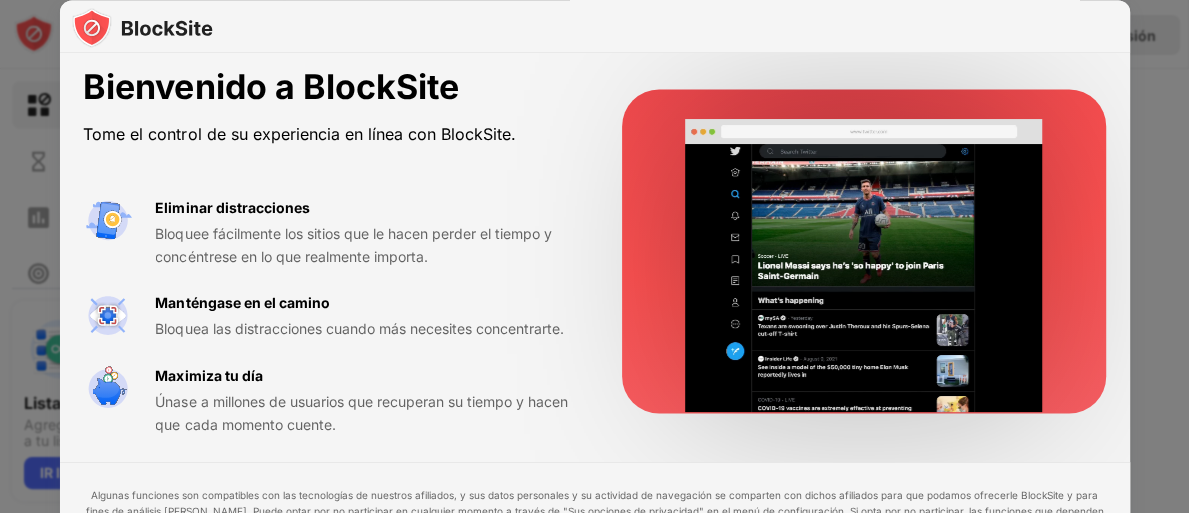 click on "Bloquea las distracciones cuando más necesites concentrarte." at bounding box center [364, 329] 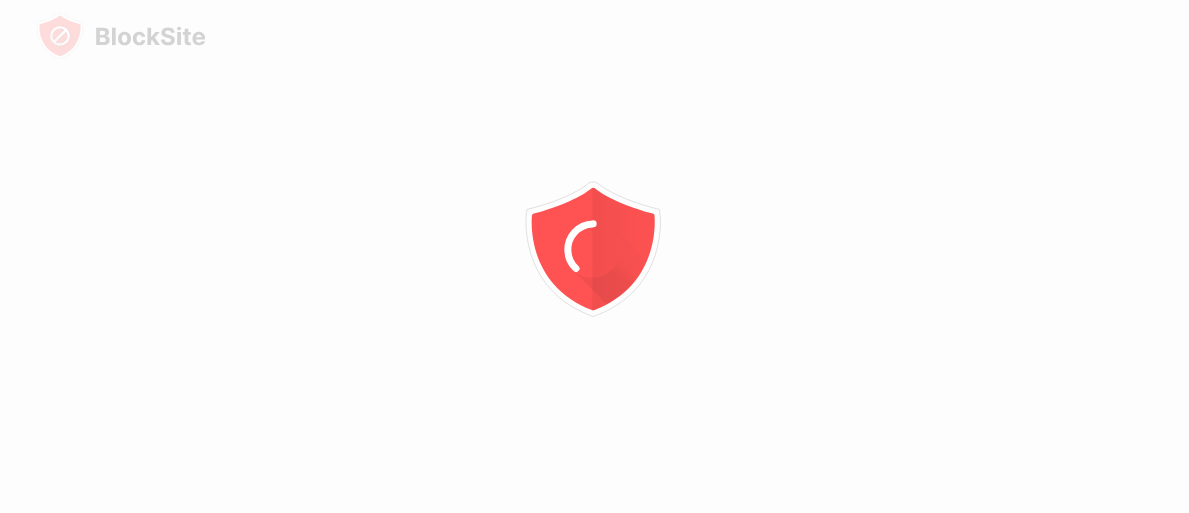 scroll, scrollTop: 0, scrollLeft: 0, axis: both 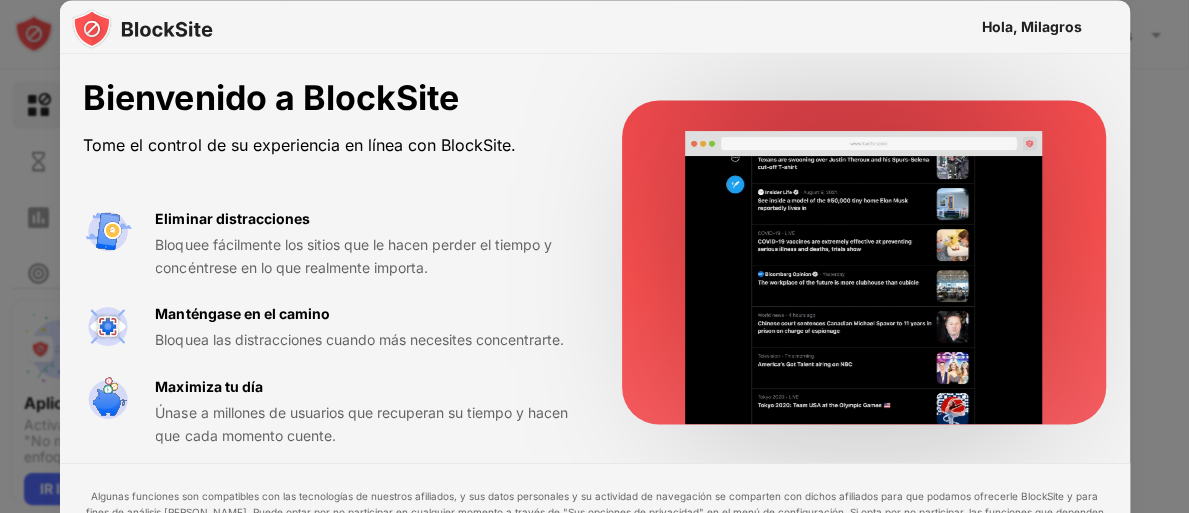 click on "Hola, Milagros" at bounding box center (1032, 25) 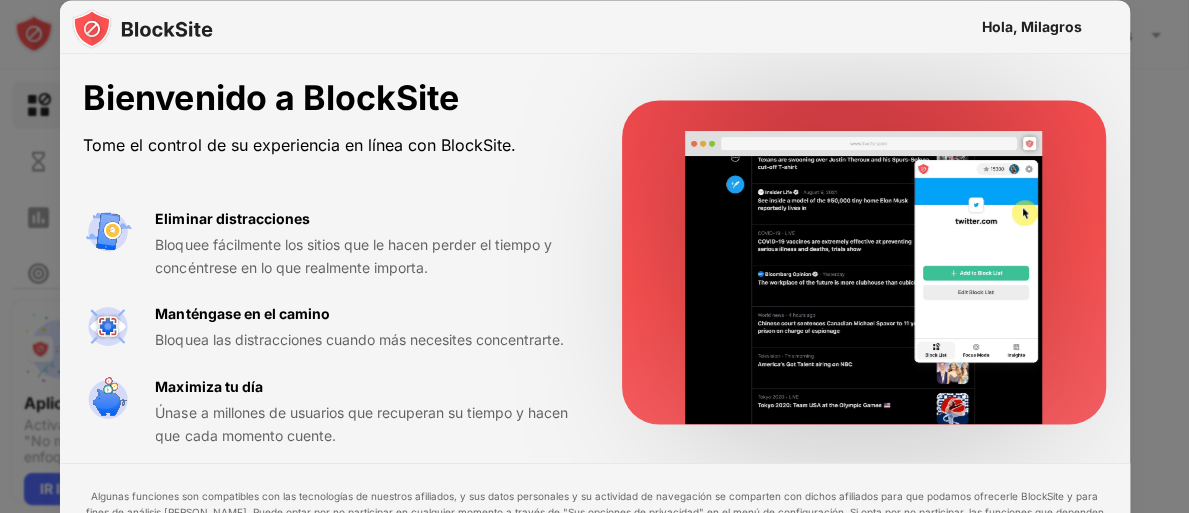 scroll, scrollTop: 33, scrollLeft: 0, axis: vertical 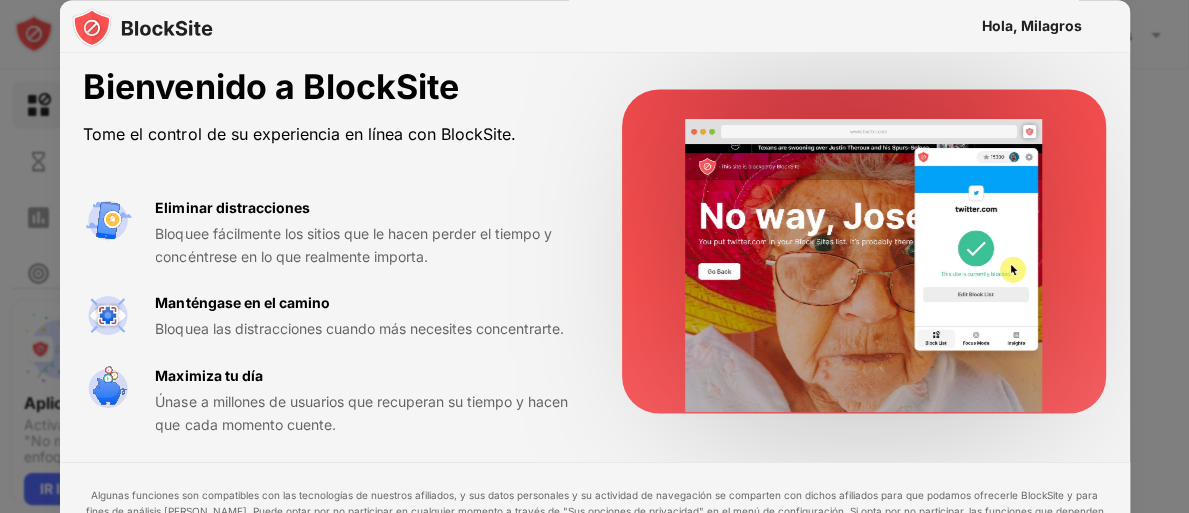 click on "Maximiza tu día Únase a millones de usuarios que recuperan su tiempo y hacen que cada momento cuente." at bounding box center [328, 399] 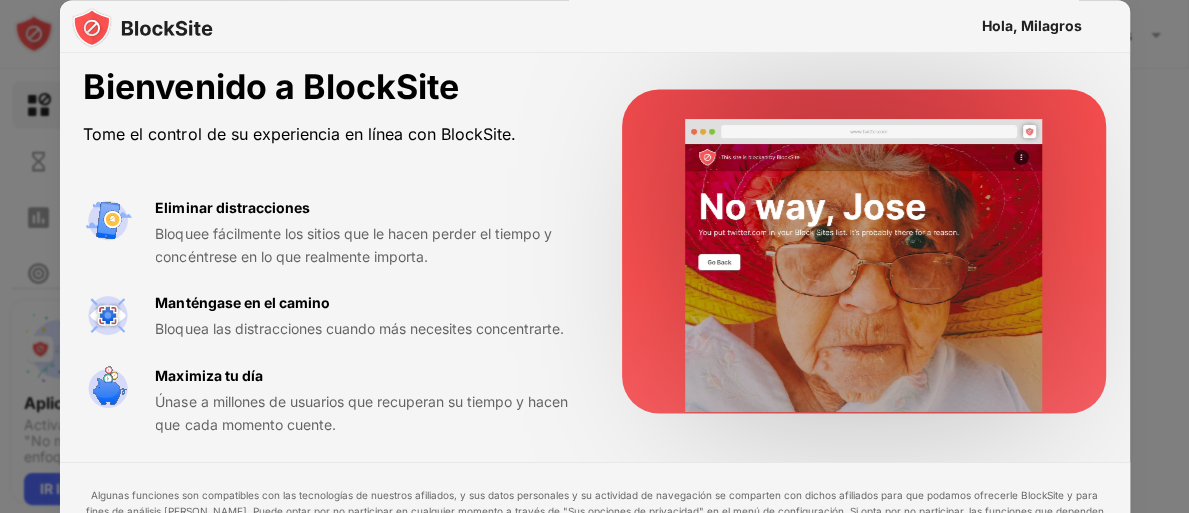 click at bounding box center (594, 256) 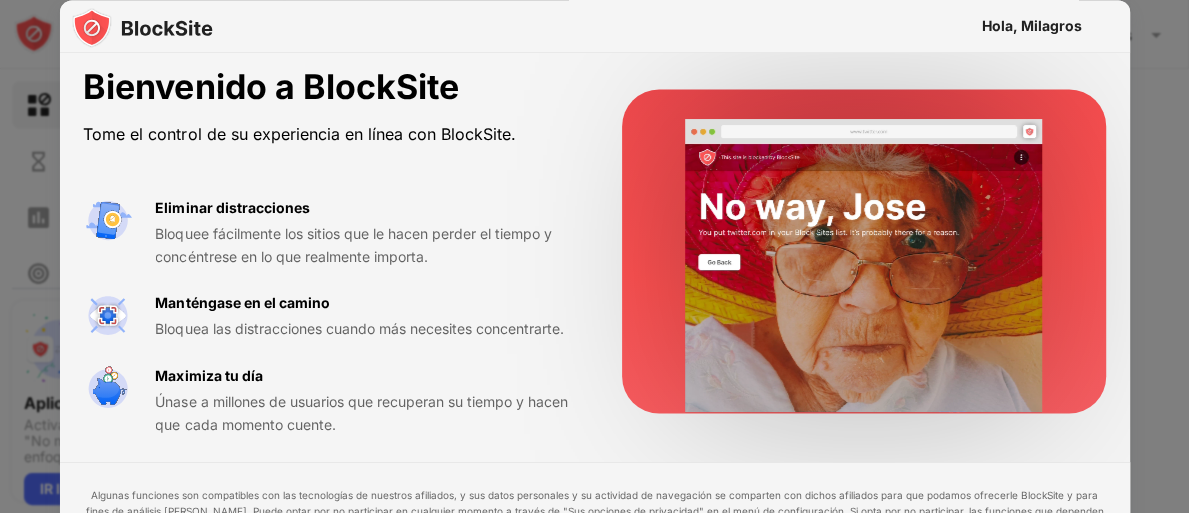 click at bounding box center [594, 256] 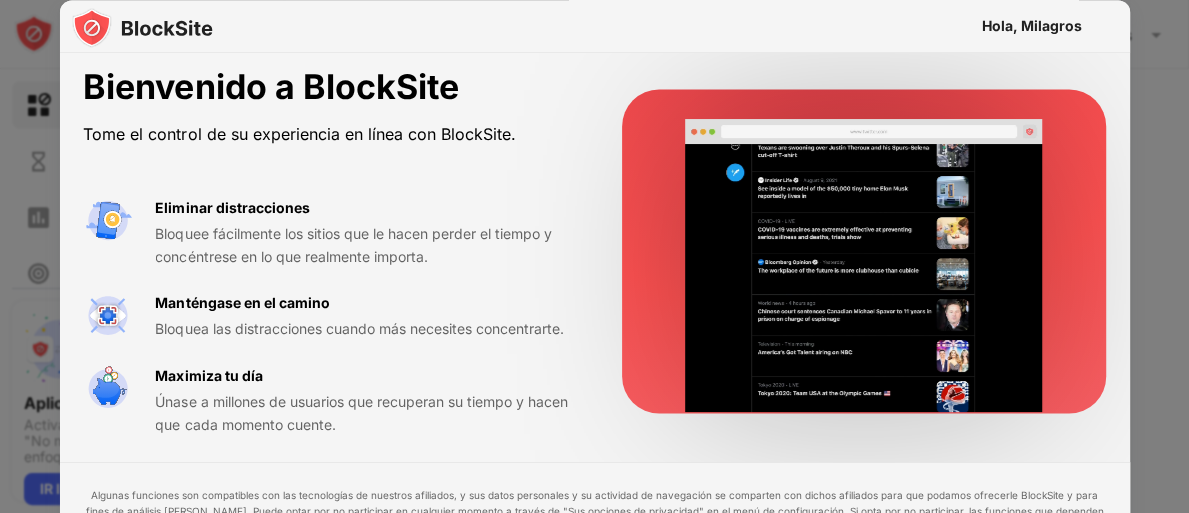 click at bounding box center [594, 256] 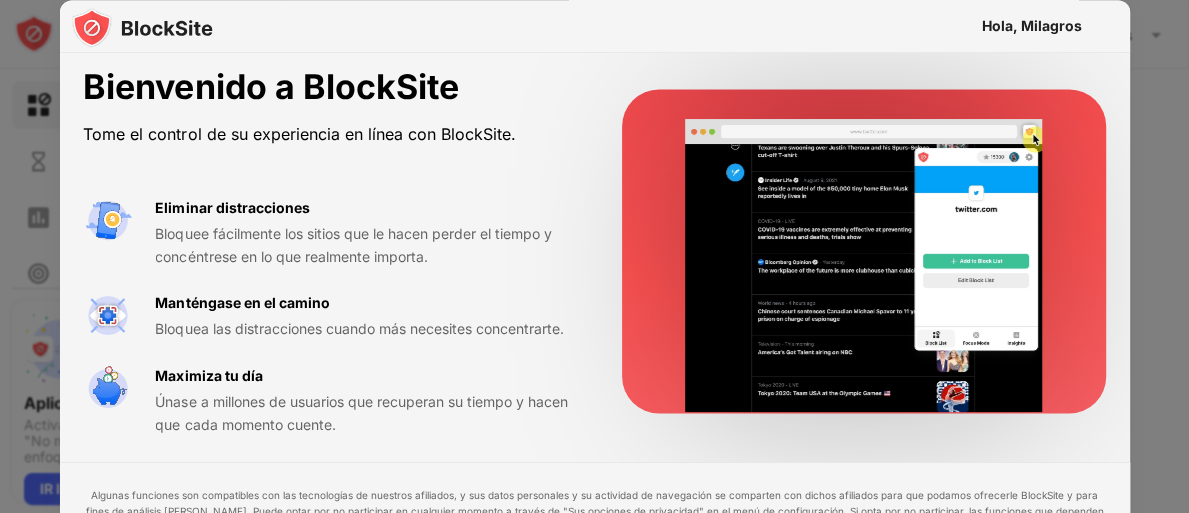 click at bounding box center (594, 256) 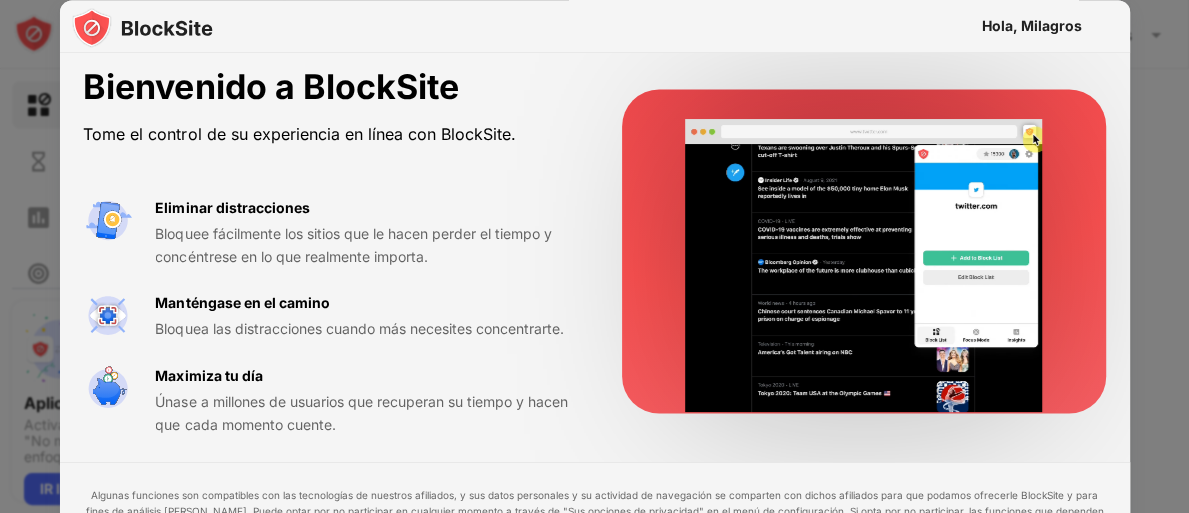 click at bounding box center [594, 256] 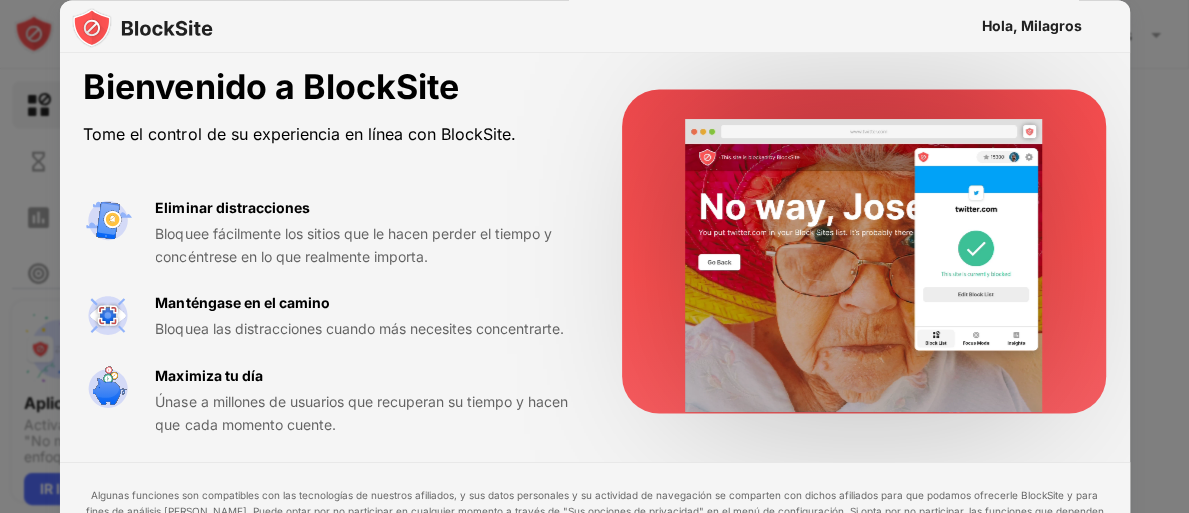 drag, startPoint x: 1146, startPoint y: 443, endPoint x: 1062, endPoint y: -61, distance: 510.95206 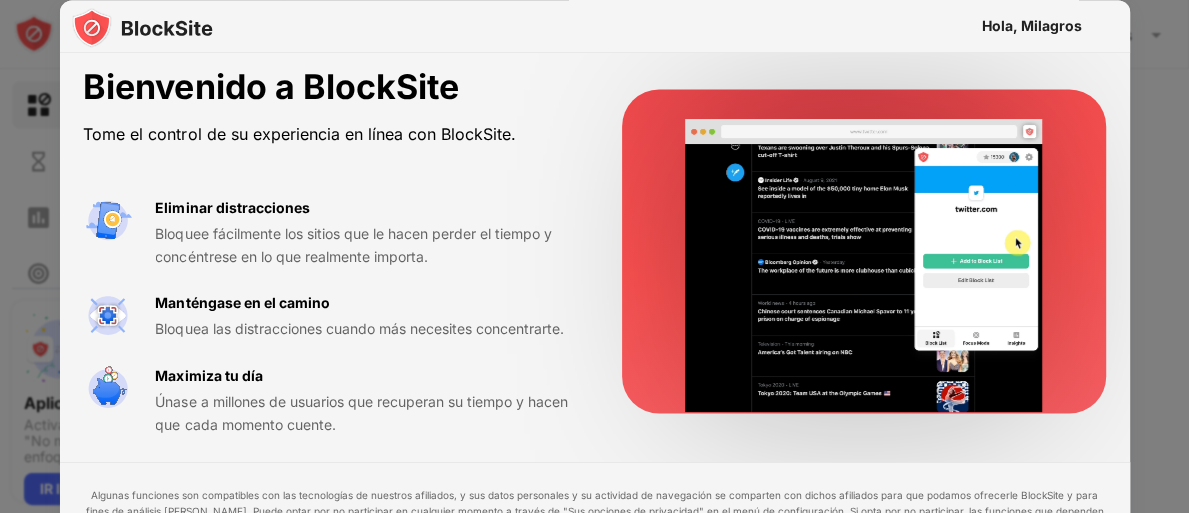 click on "Bloquear sitios Límite de uso Perspectivas Modo de enfoque Protección de contraseñas Página de bloques personalizados Ajustes Acerca de Bloqueo Sincronizar con otros dispositivos Discapacitados Aplicación Slack de BlockSite Activar automáticamente el modo "No molestar" en el modo de enfoque IR IR LIMITADO 10 0 Milagros Milagros Ayelen Ver cuenta Perspectivas De primera calidad Recompensas Ajustes Apoyo Finalizar la sesión Lista de bloqueos Bloquear sitios de forma permanente o por horario Redirigir Haga clic para configurar el sitio web de redireccionamiento. Programar Selecciona qué días y horarios estarán activados la lista de bloqueo. (sólo para artículos de sitios web) Añadir a la lista de bloqueos Elementos bloqueados Modo Lista blanca Bloquea todos los sitios web excepto los de tu lista blanca. El modo Lista blanca sólo funciona con URL y no incluye categorías ni palabras clave. 🔞 Adulto Categoría Exportar Exportar archivos (sólo para artículos de sitios web) Importar IR IR LIMITADO" at bounding box center (594, 256) 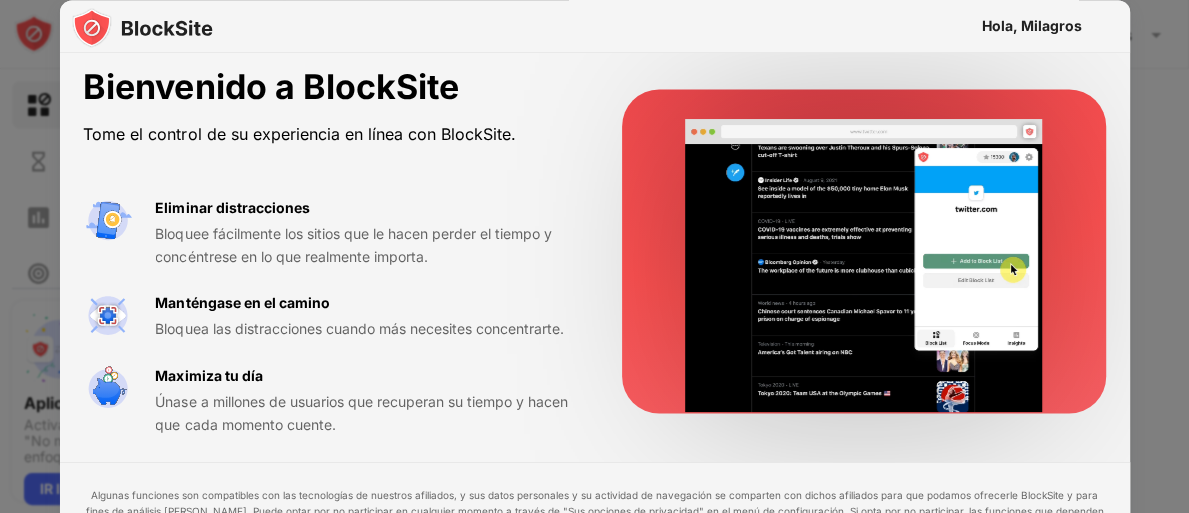 click at bounding box center (594, 256) 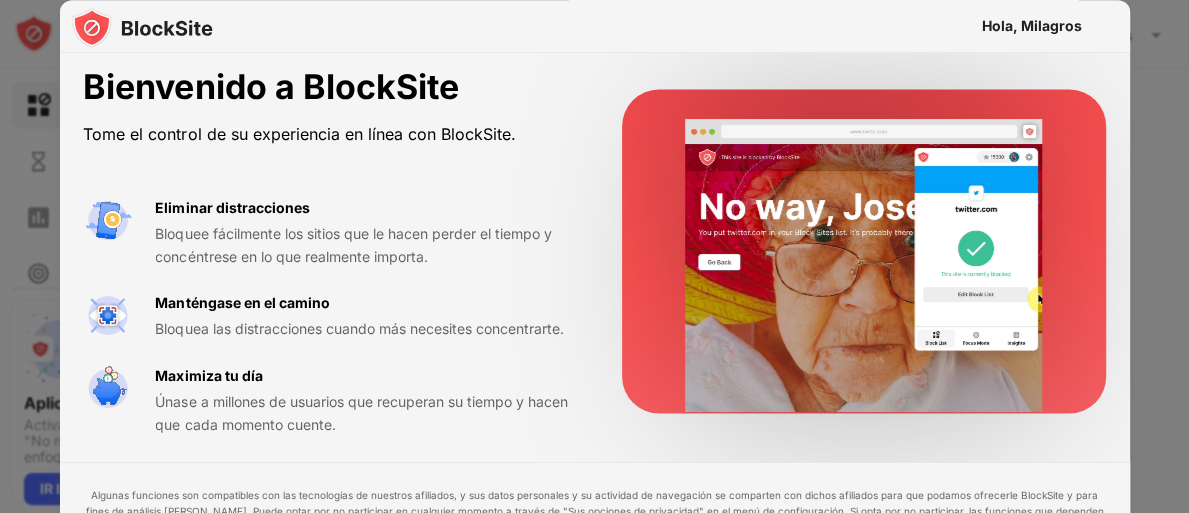 click at bounding box center (594, 256) 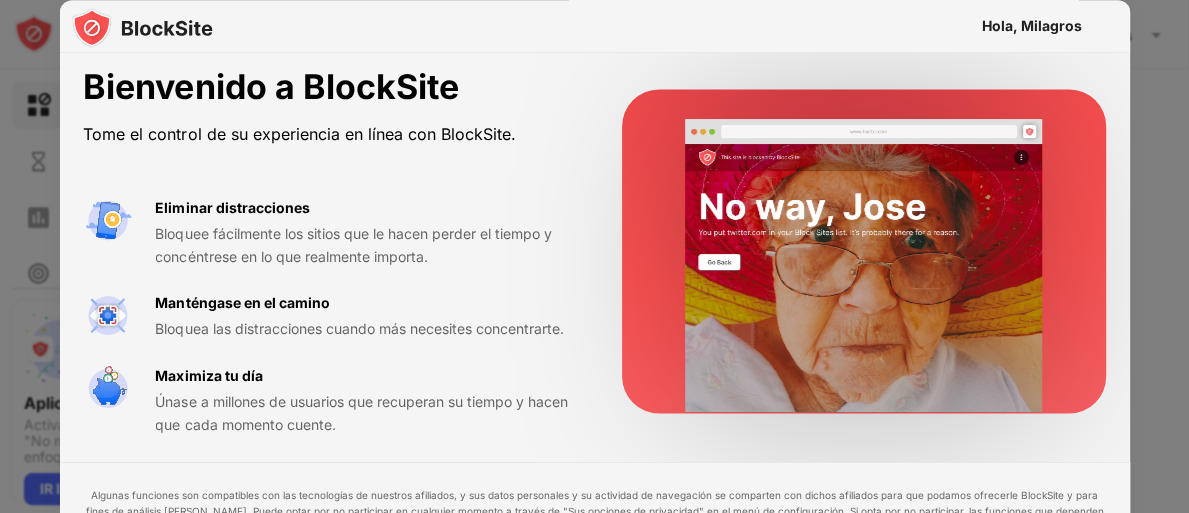 click at bounding box center (594, 256) 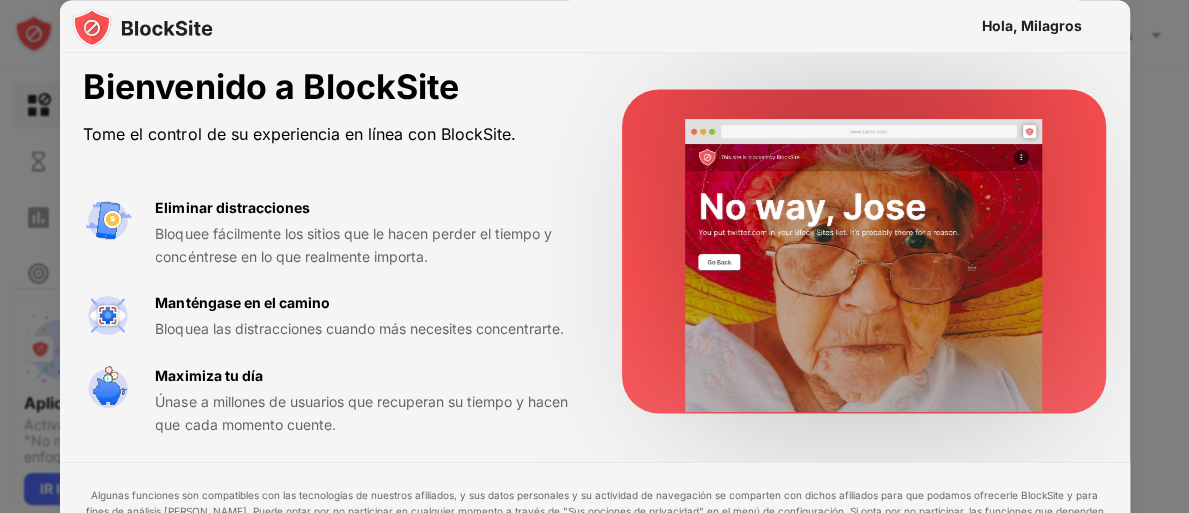 click at bounding box center (594, 256) 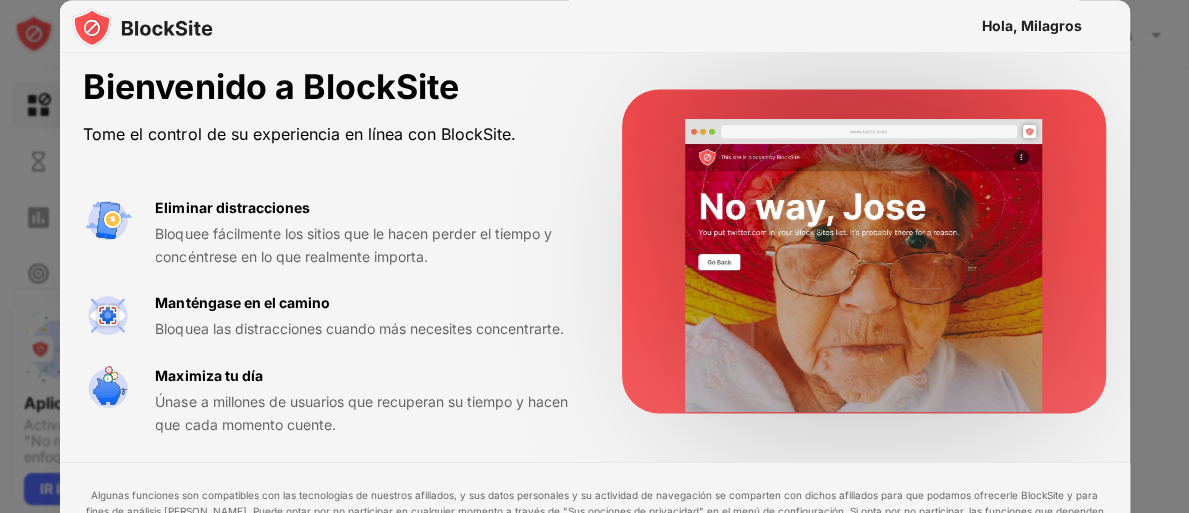 click at bounding box center [594, 256] 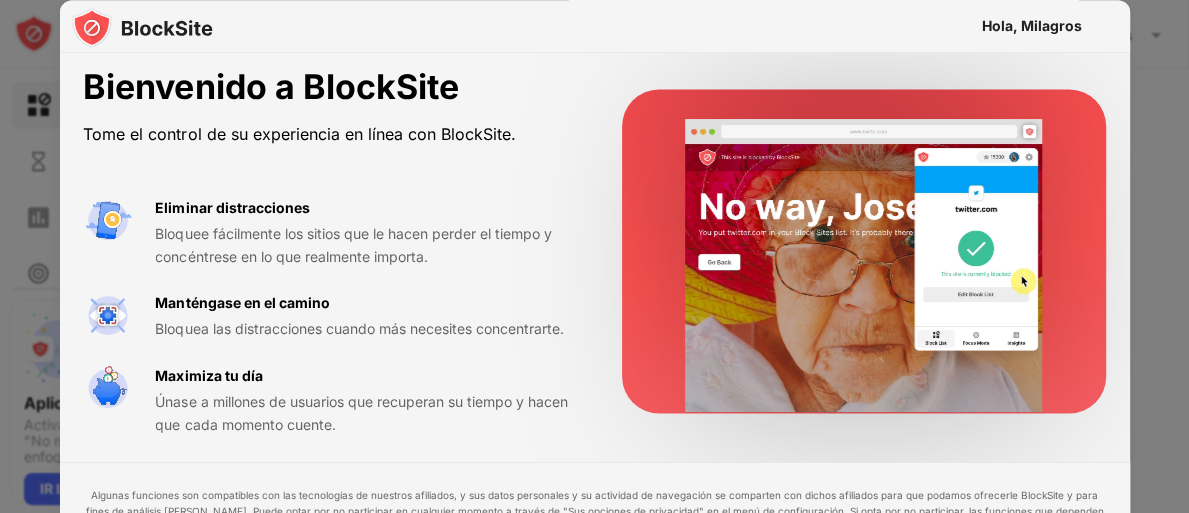 click at bounding box center (594, 256) 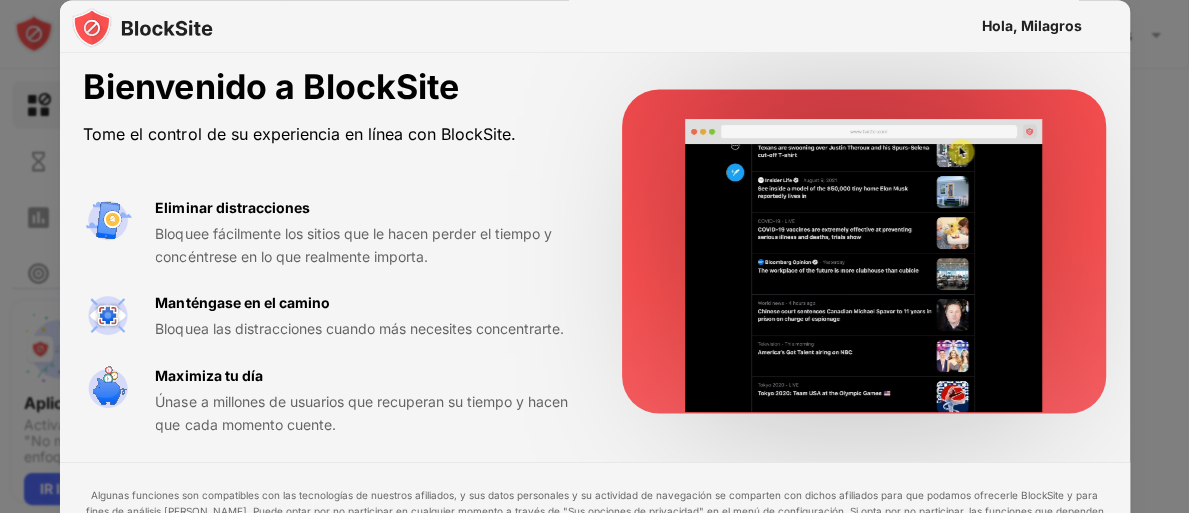 drag, startPoint x: 20, startPoint y: 178, endPoint x: 56, endPoint y: 283, distance: 111 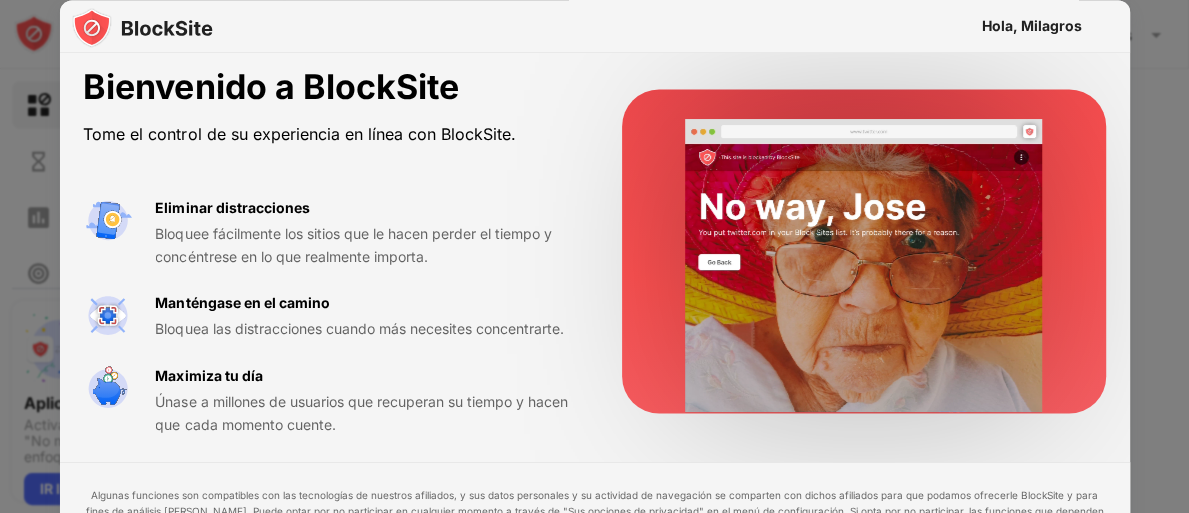click at bounding box center (594, 256) 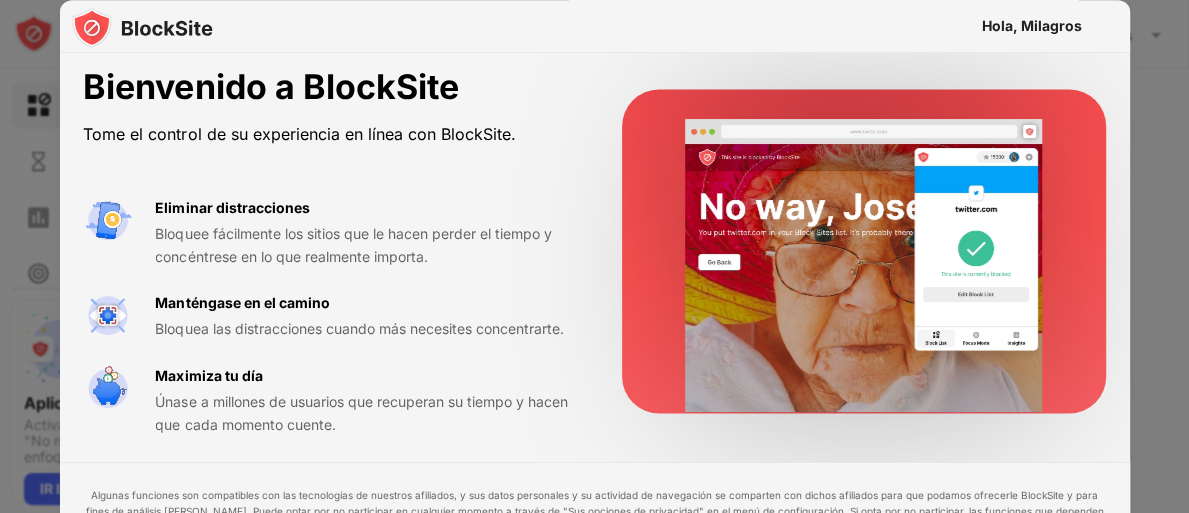 drag, startPoint x: 56, startPoint y: 283, endPoint x: 20, endPoint y: 384, distance: 107.22407 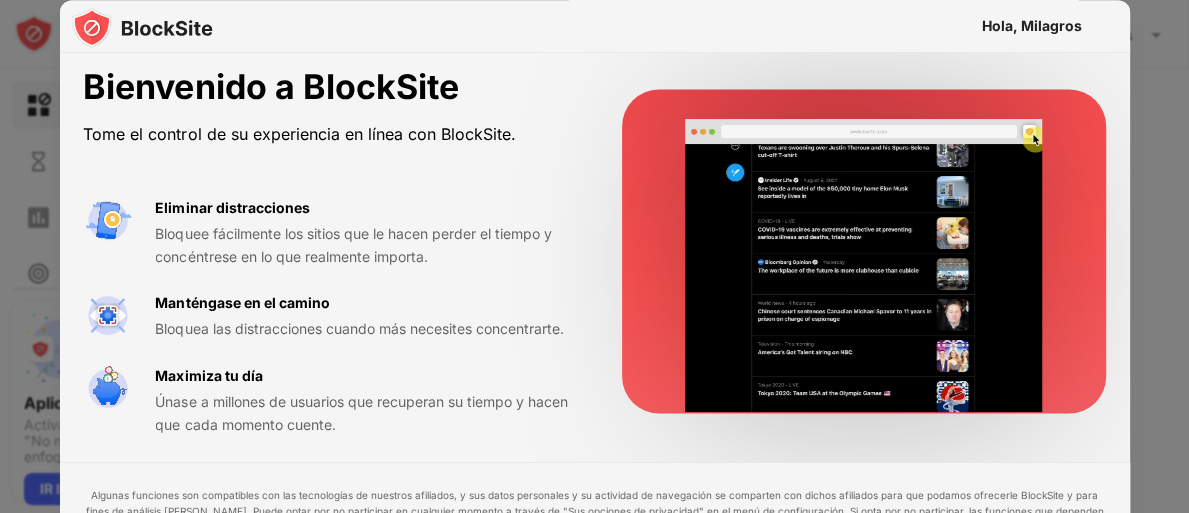 click at bounding box center (594, 256) 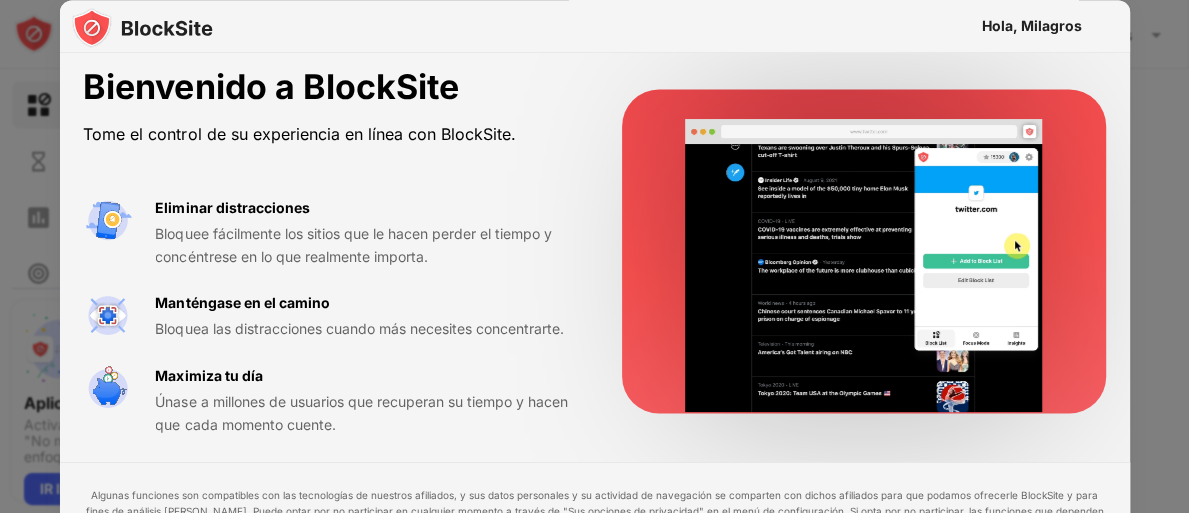 click at bounding box center [594, 256] 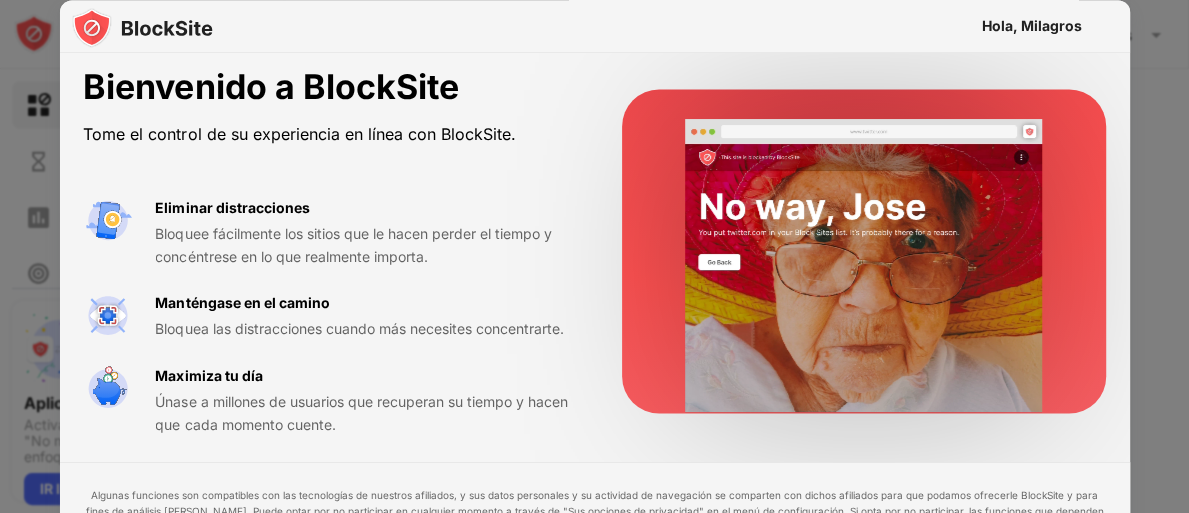 drag, startPoint x: 20, startPoint y: 384, endPoint x: 74, endPoint y: 545, distance: 169.8146 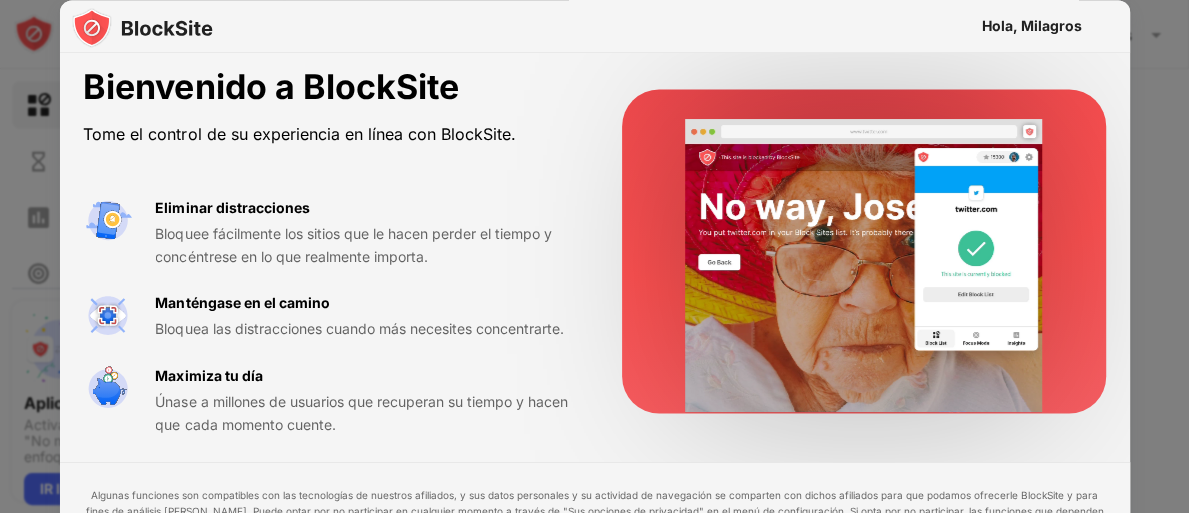 click on "Bloquear sitios Límite de uso Perspectivas Modo de enfoque Protección de contraseñas Página de bloques personalizados Ajustes Acerca de Bloqueo Sincronizar con otros dispositivos Discapacitados Aplicación Slack de BlockSite Activar automáticamente el modo "No molestar" en el modo de enfoque IR IR LIMITADO 10 0 Milagros Milagros Ayelen Ver cuenta Perspectivas De primera calidad Recompensas Ajustes Apoyo Finalizar la sesión Lista de bloqueos Bloquear sitios de forma permanente o por horario Redirigir Haga clic para configurar el sitio web de redireccionamiento. Programar Selecciona qué días y horarios estarán activados la lista de bloqueo. (sólo para artículos de sitios web) Añadir a la lista de bloqueos Elementos bloqueados Modo Lista blanca Bloquea todos los sitios web excepto los de tu lista blanca. El modo Lista blanca sólo funciona con URL y no incluye categorías ni palabras clave. 🔞 Adulto Categoría Exportar Exportar archivos (sólo para artículos de sitios web) Importar IR IR LIMITADO" at bounding box center (594, 256) 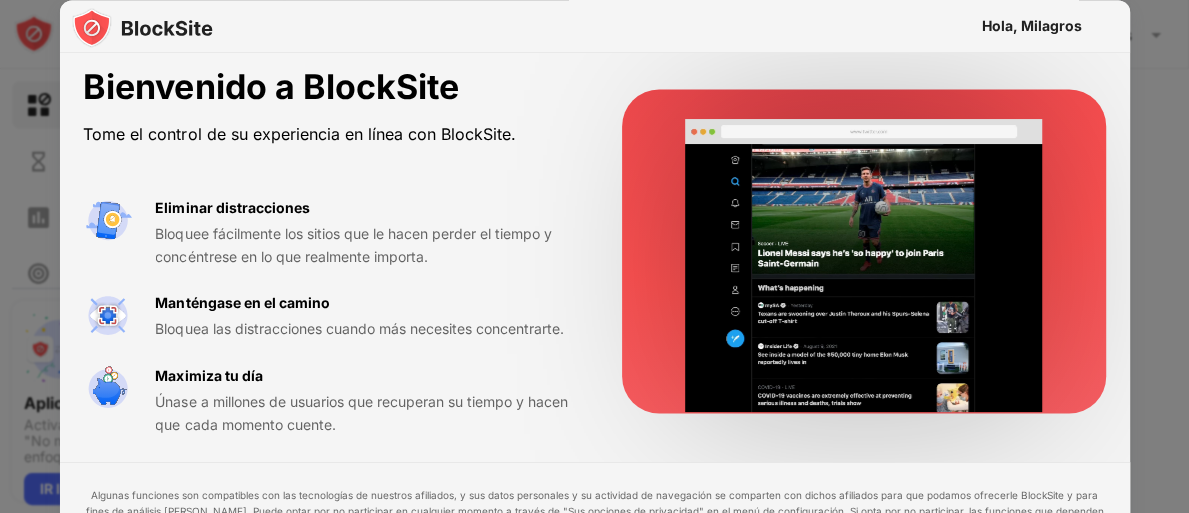 click at bounding box center [594, 256] 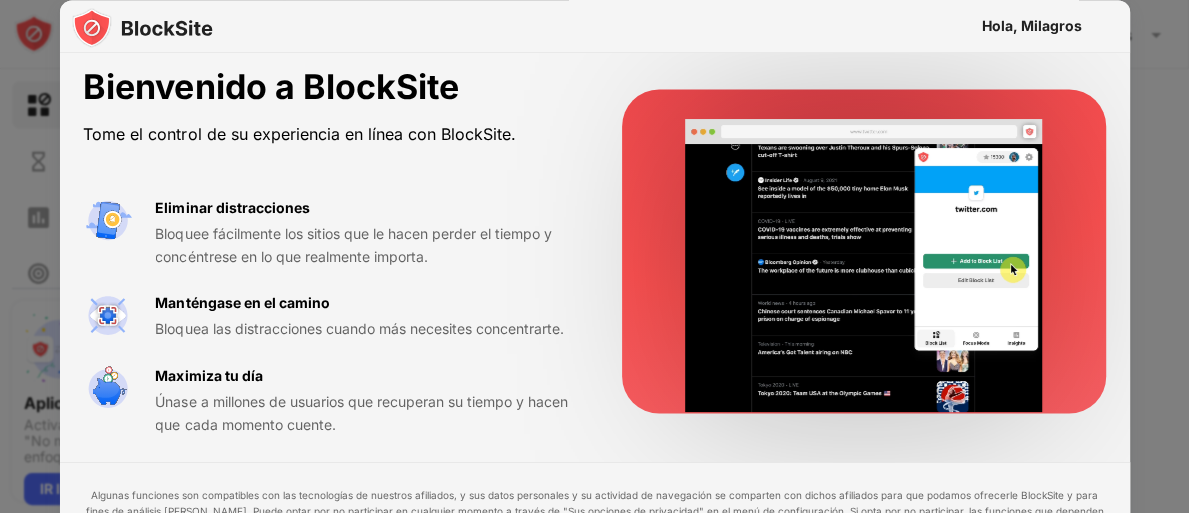 drag, startPoint x: 1186, startPoint y: 194, endPoint x: 1160, endPoint y: 30, distance: 166.04819 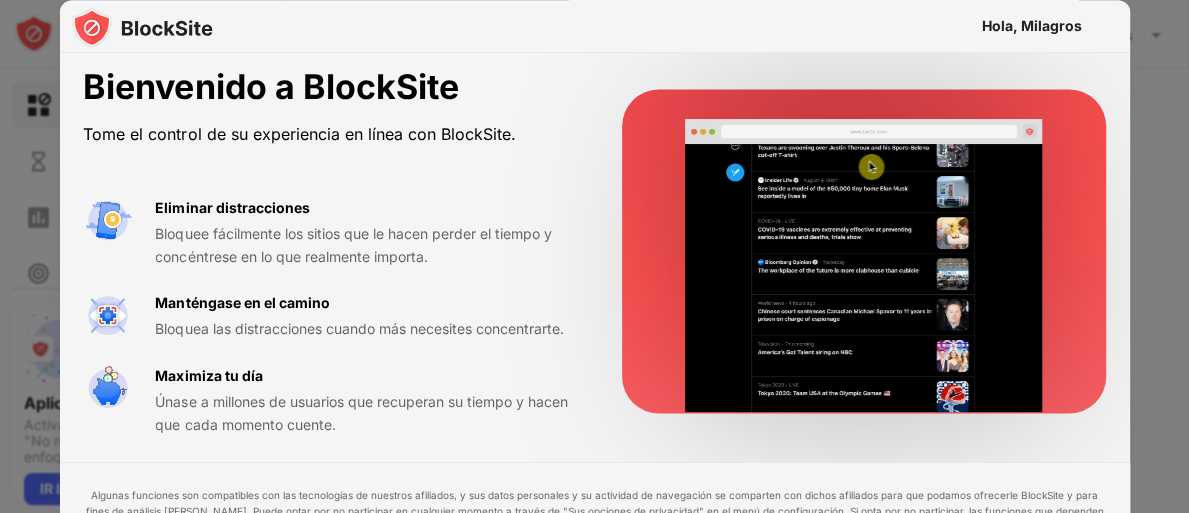 click at bounding box center [594, 256] 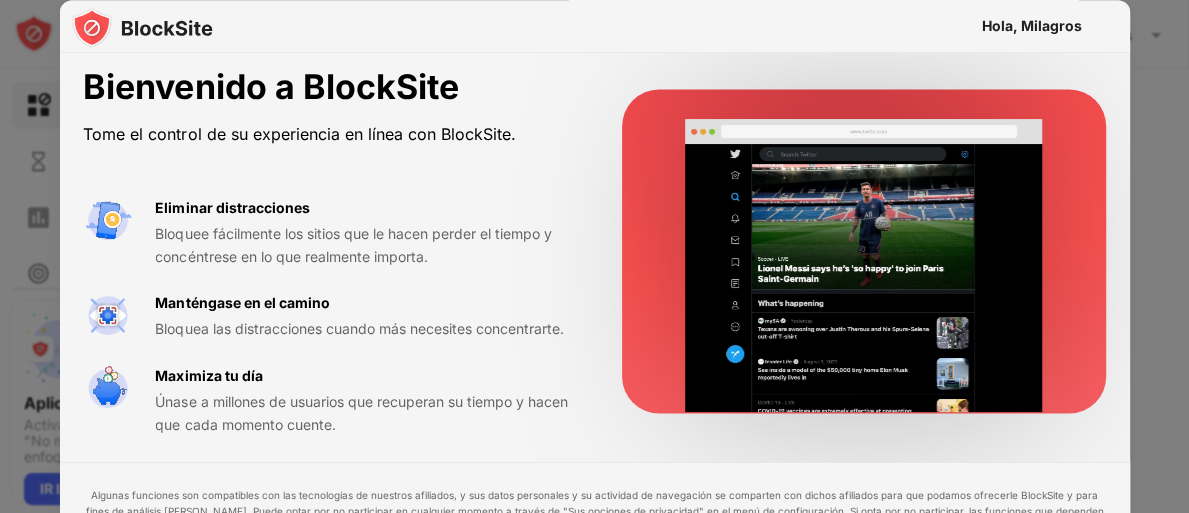 click at bounding box center (594, 256) 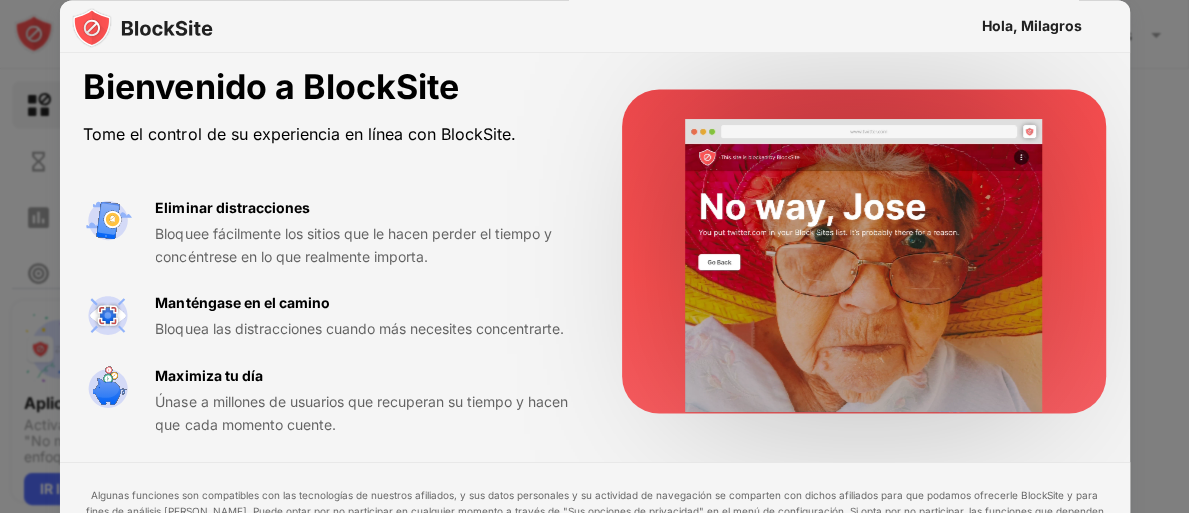 click at bounding box center (594, 256) 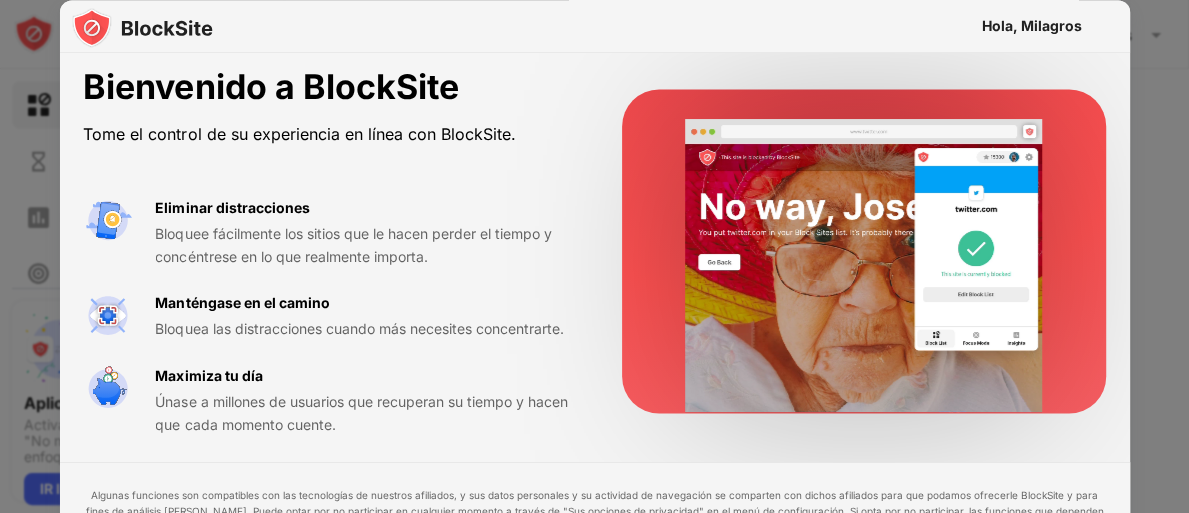 scroll, scrollTop: 0, scrollLeft: 0, axis: both 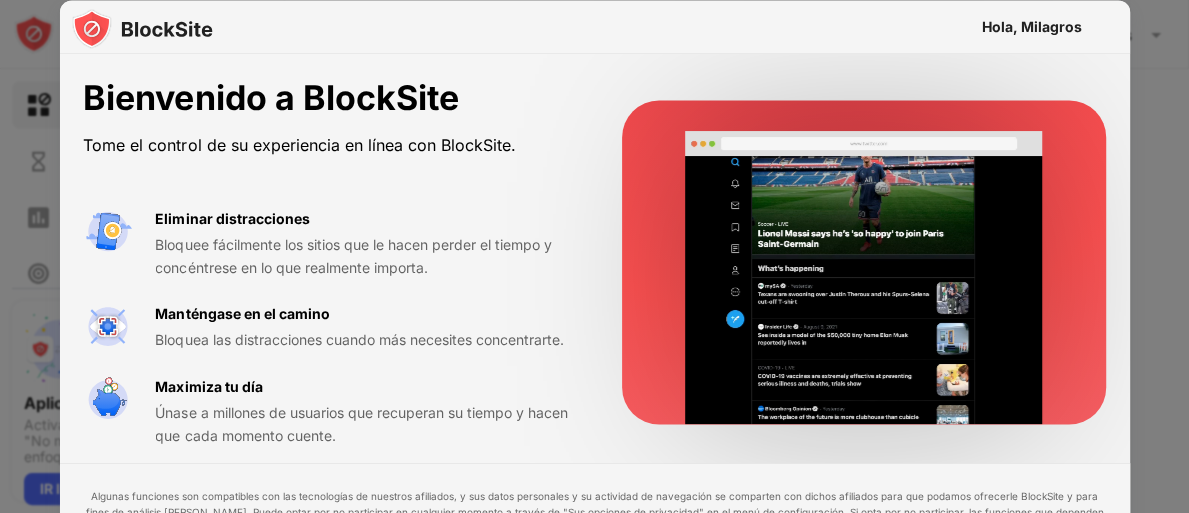 click on "Hola, Milagros" at bounding box center [1032, 25] 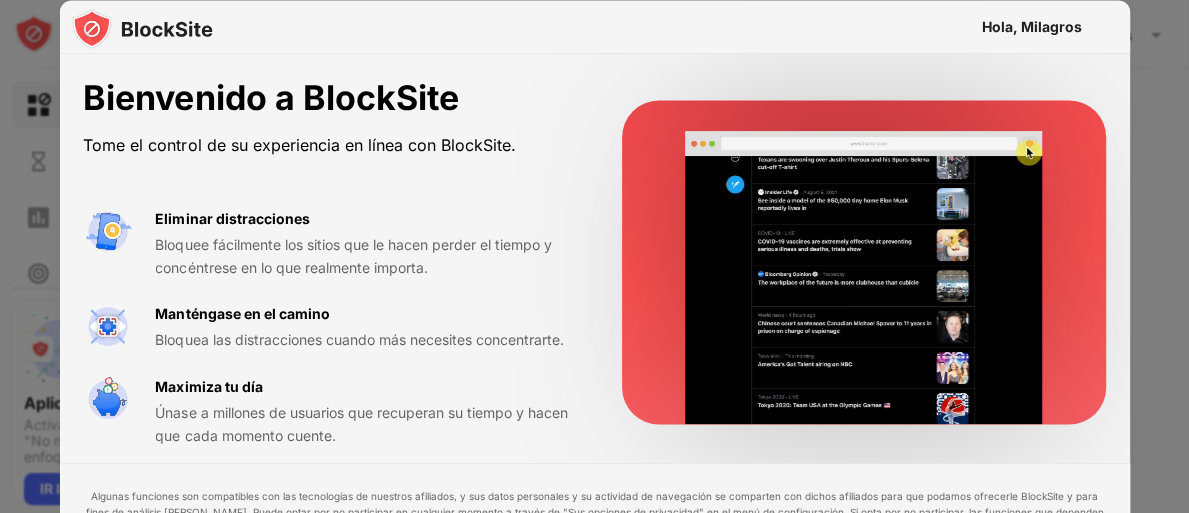 click at bounding box center [864, 277] 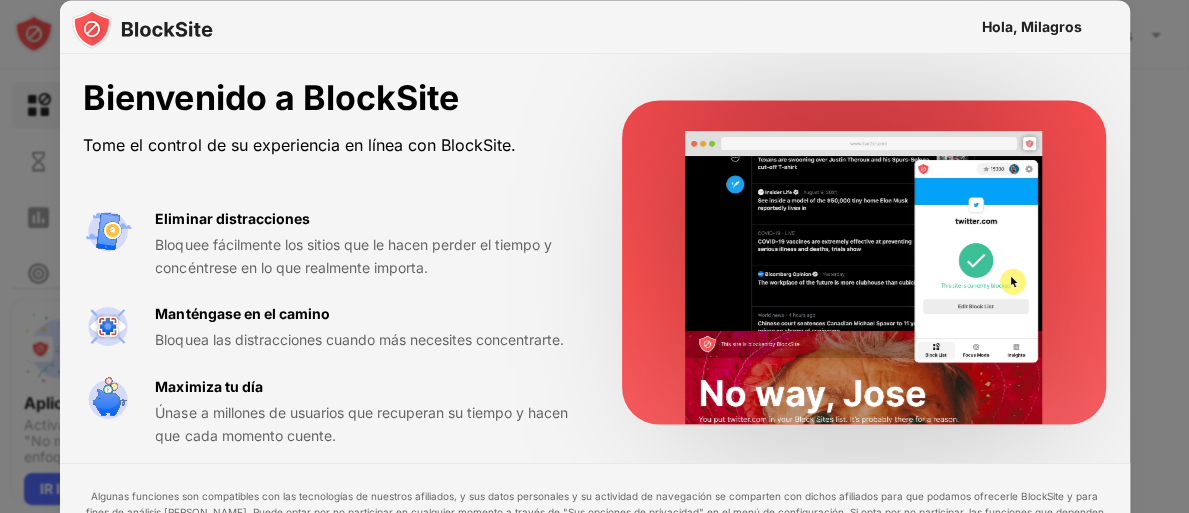 click at bounding box center (864, 277) 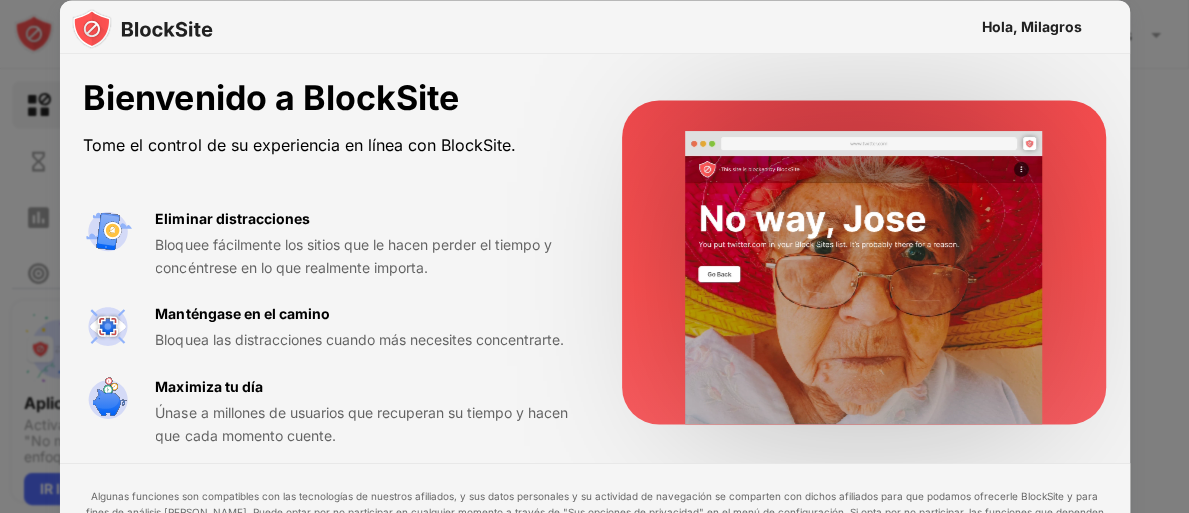 click at bounding box center [864, 277] 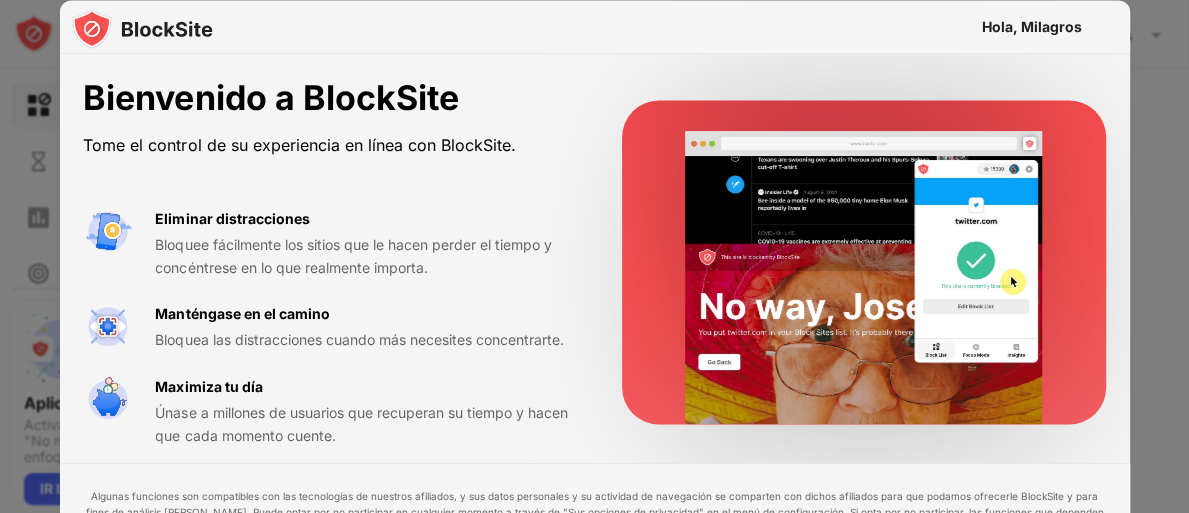 drag, startPoint x: 806, startPoint y: 159, endPoint x: 586, endPoint y: 362, distance: 299.34763 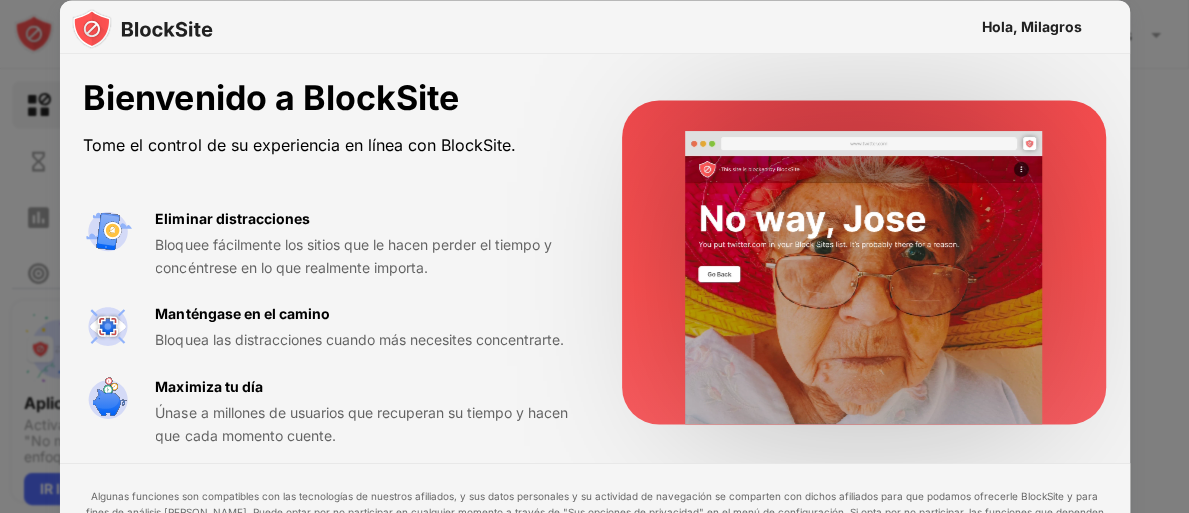 click on "Bienvenido a BlockSite Tome el control de su experiencia en línea con BlockSite. Eliminar distracciones Bloquee fácilmente los sitios que le hacen perder el tiempo y concéntrese en lo que realmente importa. Manténgase en el camino Bloquea las distracciones cuando más necesites concentrarte. Maximiza tu día Únase a millones de usuarios que recuperan su tiempo y hacen que cada momento cuente." at bounding box center [594, 262] 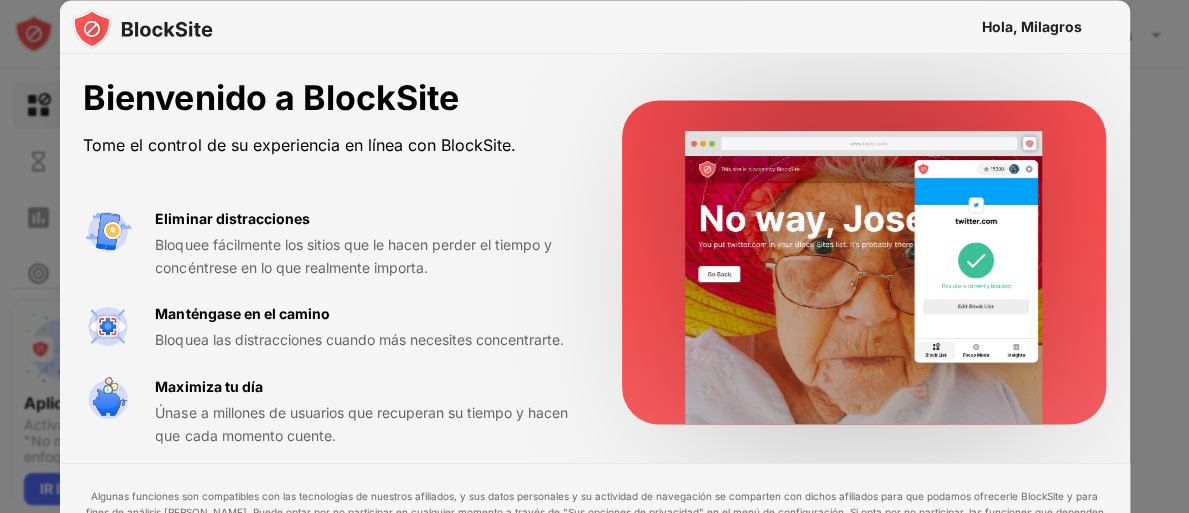 click on "Algunas funciones son compatibles con las tecnologías de nuestros afiliados, y sus datos personales y su actividad de navegación se comparten con dichos afiliados para que podamos ofrecerle BlockSite y para fines de análisis de mercado. Puede optar por no participar en cualquier momento a través de "Sus opciones de privacidad" en el menú de configuración. Si opta por no participar, las funciones que dependen de estas tecnologías dejarán de funcionar. Consulte nuestra  Política de Privacidad  para obtener información sobre cómo procesamos sus datos personales.     Acepto Quizás más tarde" at bounding box center (594, 551) 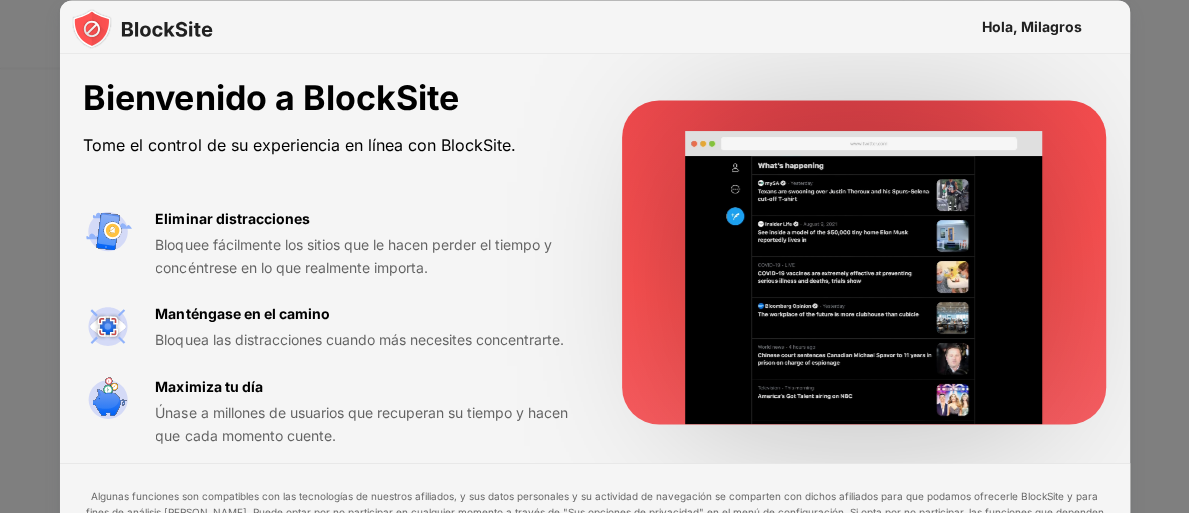 scroll, scrollTop: 0, scrollLeft: 0, axis: both 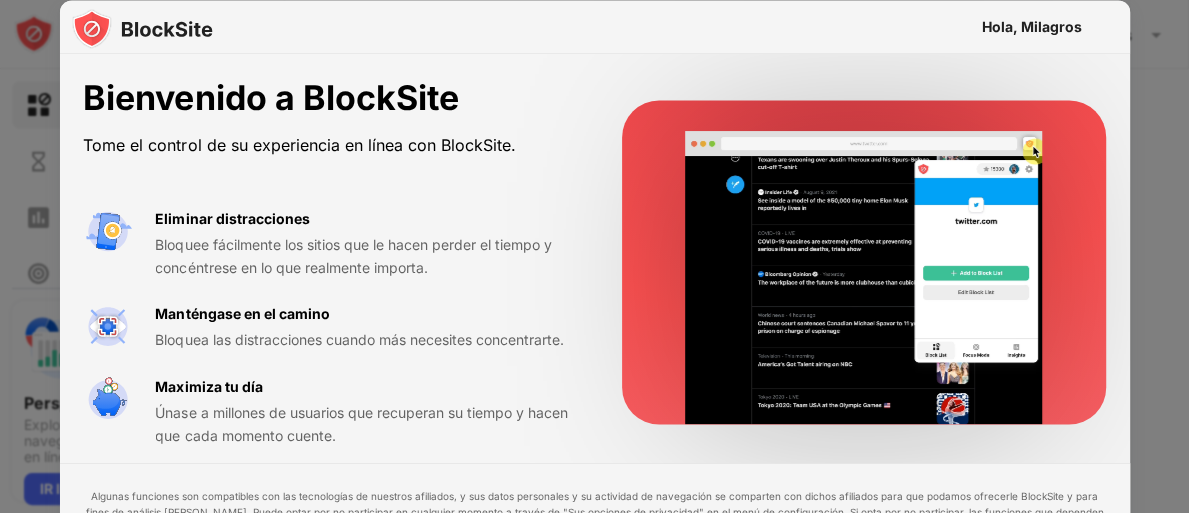 drag, startPoint x: 1128, startPoint y: 76, endPoint x: 340, endPoint y: 148, distance: 791.28253 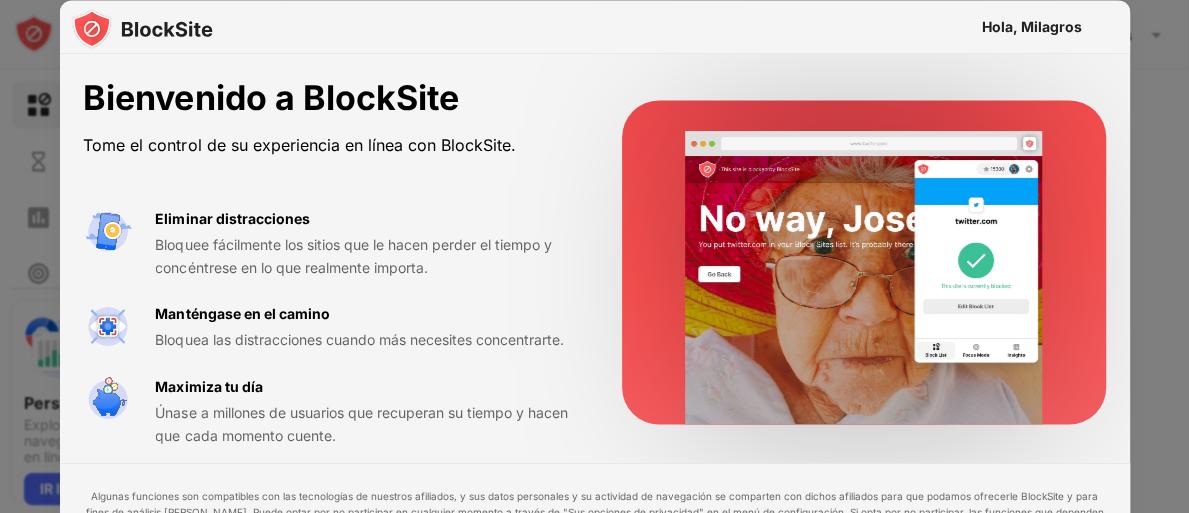 click on "Hola, Milagros Bienvenido a BlockSite Tome el control de su experiencia en línea con BlockSite. Eliminar distracciones Bloquee fácilmente los sitios que le hacen perder el tiempo y concéntrese en lo que realmente importa. Manténgase en el camino Bloquea las distracciones cuando más necesites concentrarte. Maximiza tu día Únase a millones de usuarios que recuperan su tiempo y hacen que cada momento cuente. Algunas funciones son compatibles con las tecnologías de nuestros afiliados, y sus datos personales y su actividad de navegación se comparten con dichos afiliados para que podamos ofrecerle BlockSite y para fines de análisis de mercado. Puede optar por no participar en cualquier momento a través de "Sus opciones de privacidad" en el menú de configuración. Si opta por no participar, las funciones que dependen de estas tecnologías dejarán de funcionar. Consulte nuestra  Política de Privacidad  para obtener información sobre cómo procesamos sus datos personales.     Acepto Quizás más tarde" at bounding box center (594, 320) 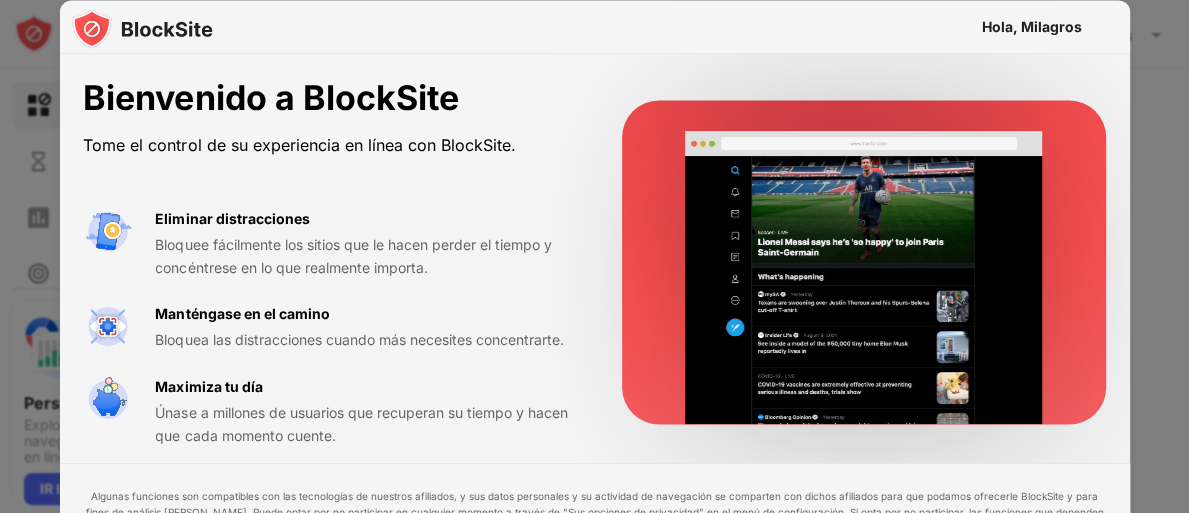 scroll, scrollTop: 0, scrollLeft: 0, axis: both 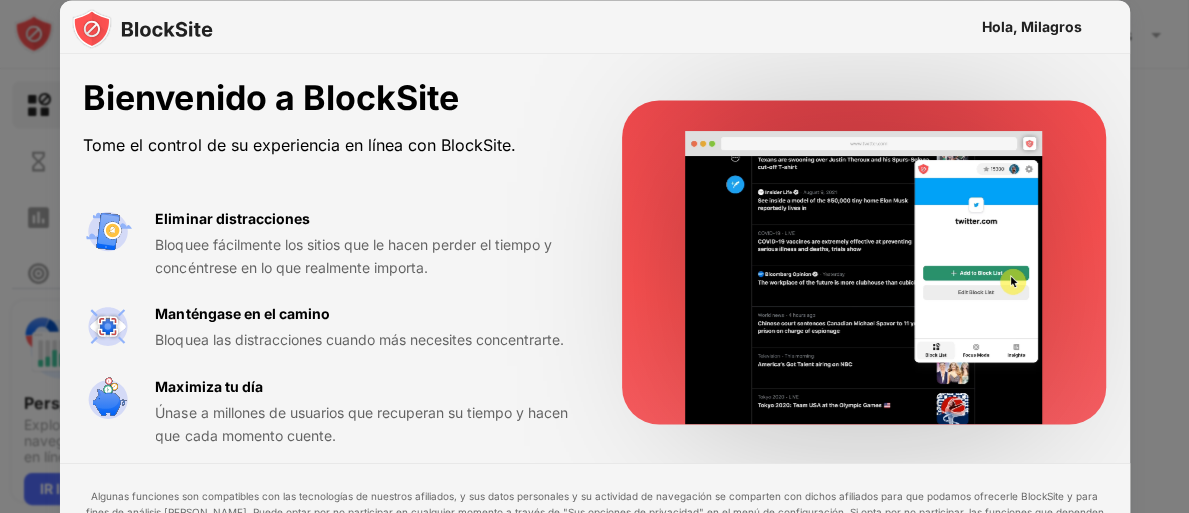 click at bounding box center [594, 256] 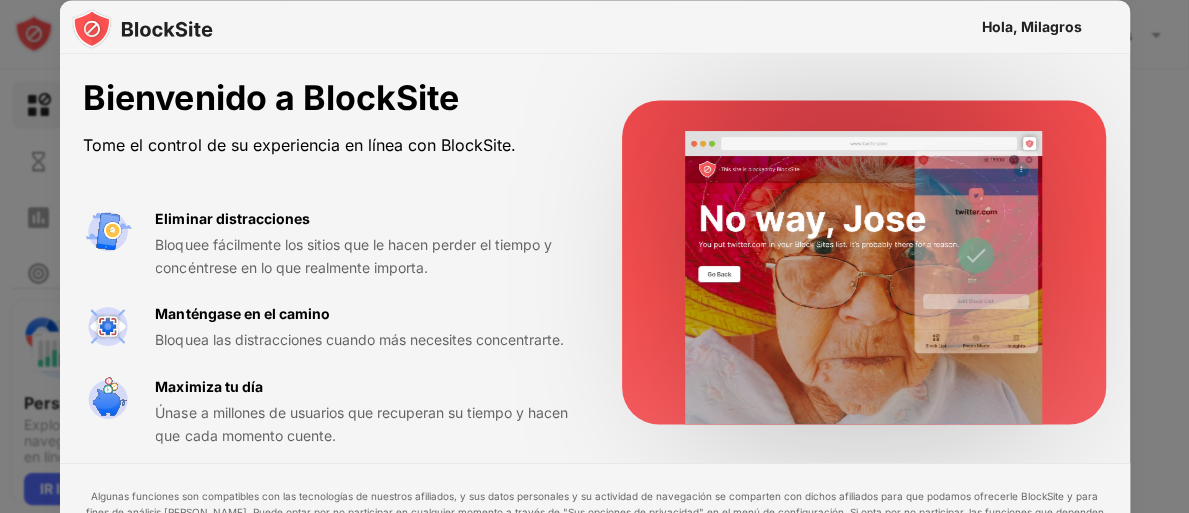 scroll, scrollTop: 33, scrollLeft: 0, axis: vertical 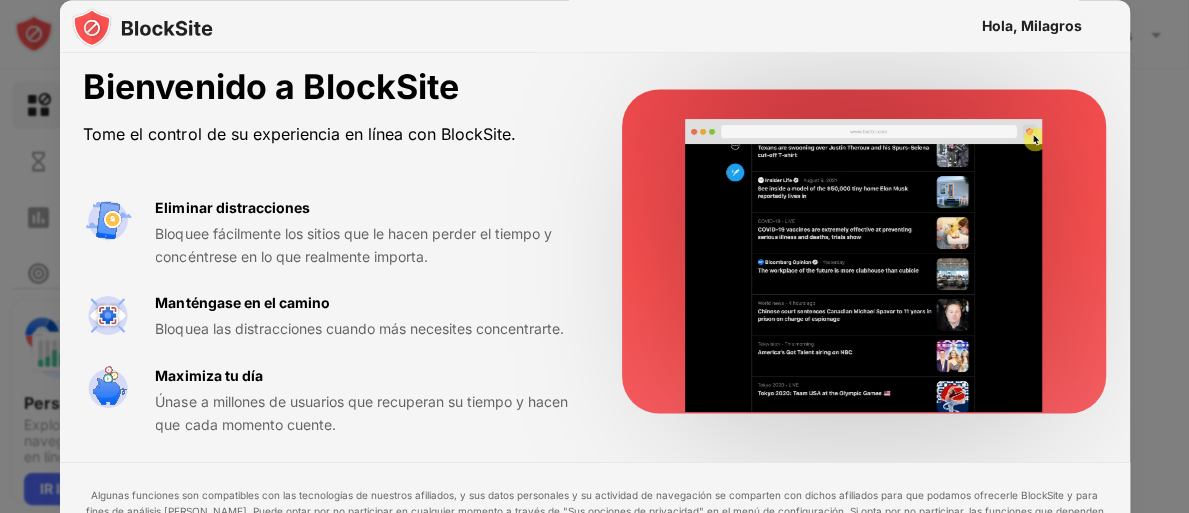 click at bounding box center [864, 251] 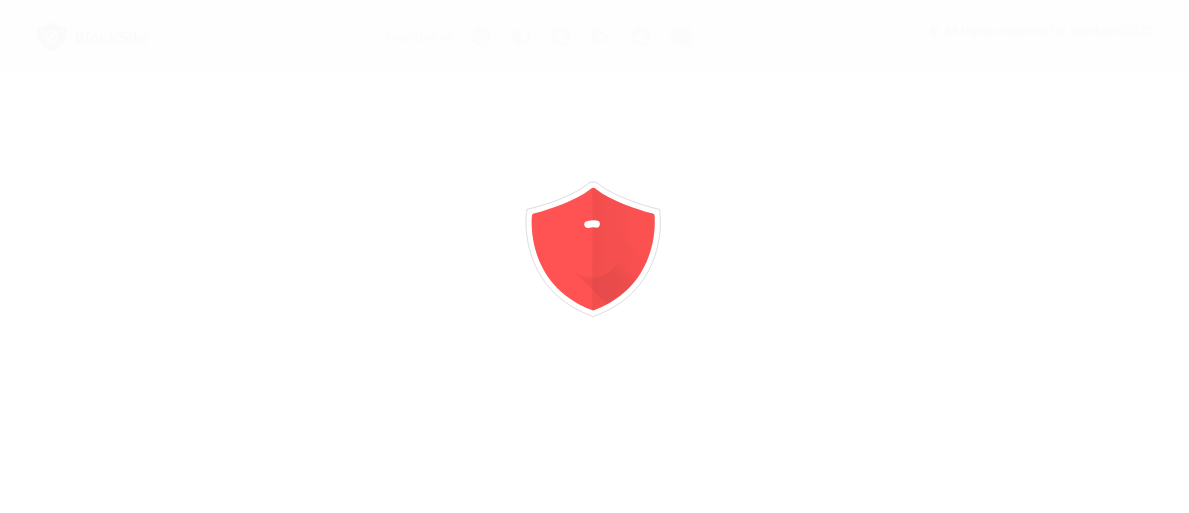 scroll, scrollTop: 0, scrollLeft: 0, axis: both 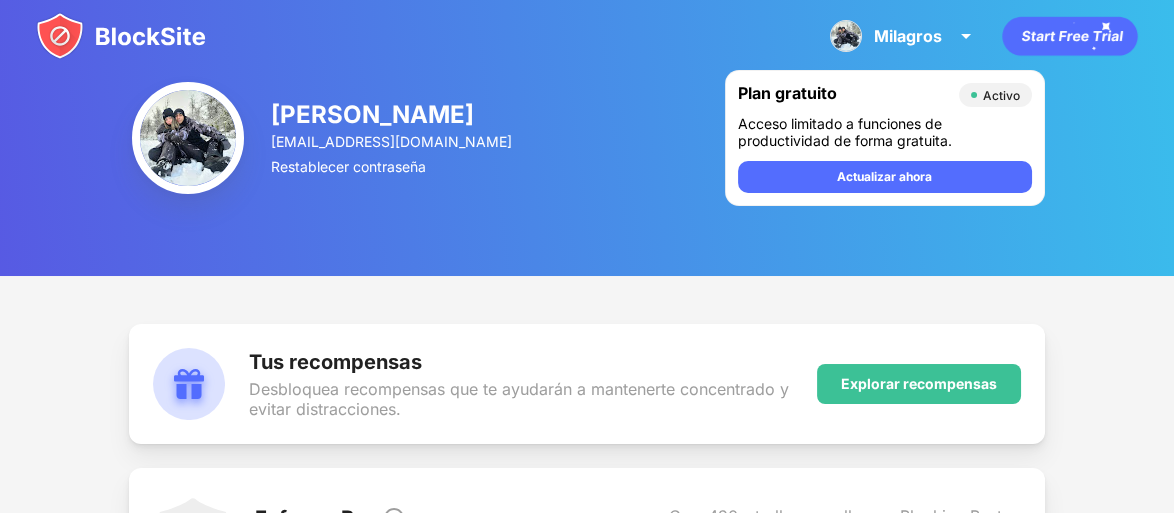 drag, startPoint x: 773, startPoint y: 413, endPoint x: 596, endPoint y: 246, distance: 243.34749 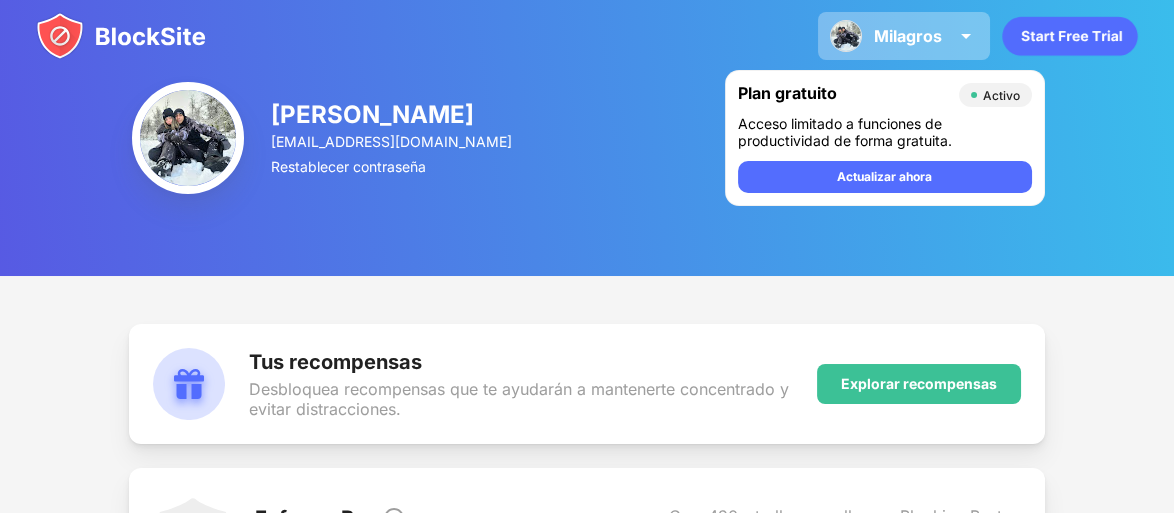 click on "[PERSON_NAME] Ver cuenta Perspectivas De primera calidad Recompensas Ajustes Apoyo Finalizar la sesión" at bounding box center [904, 36] 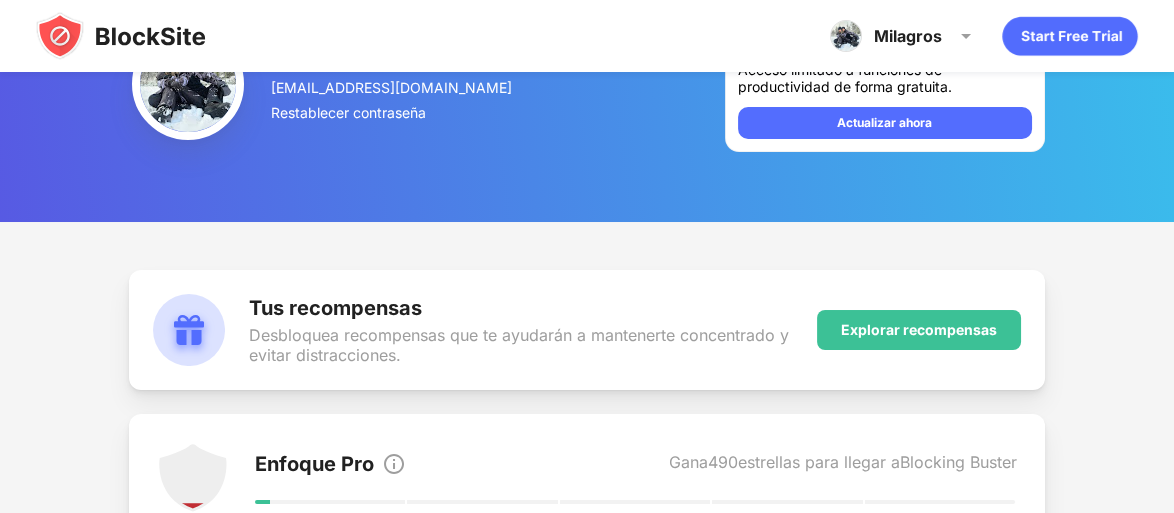 scroll, scrollTop: 0, scrollLeft: 0, axis: both 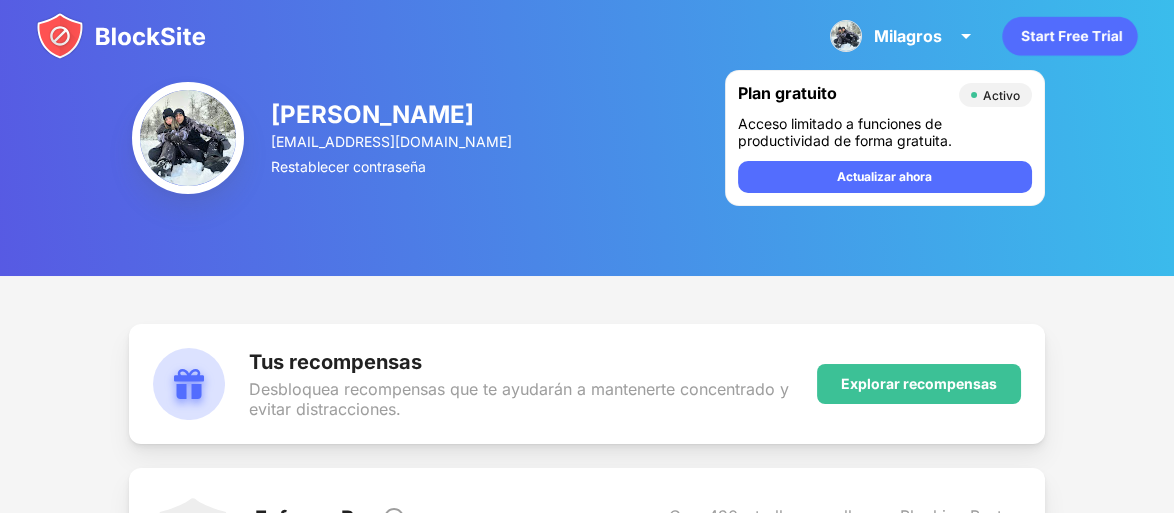 click 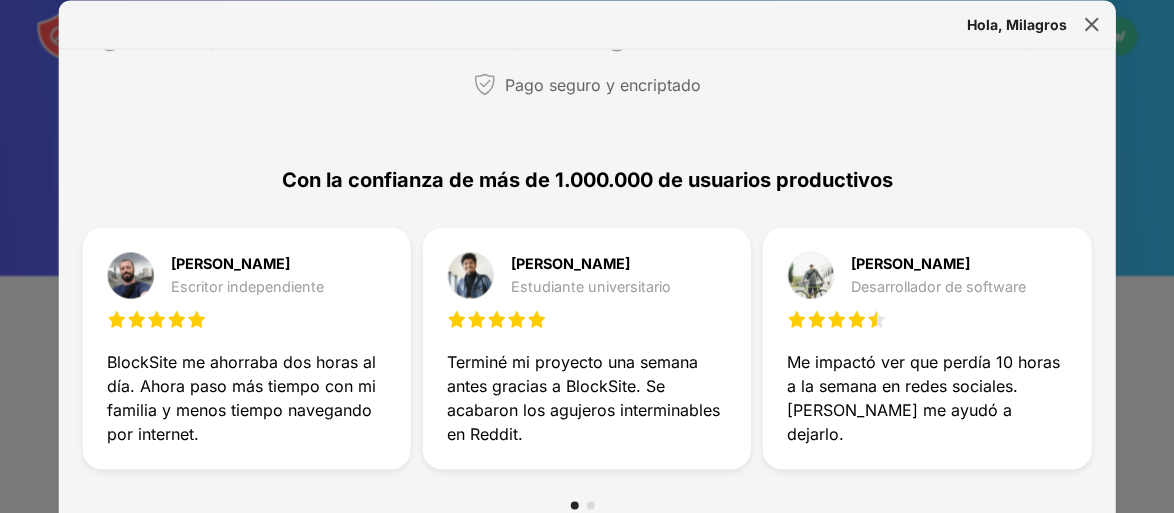 scroll, scrollTop: 0, scrollLeft: 0, axis: both 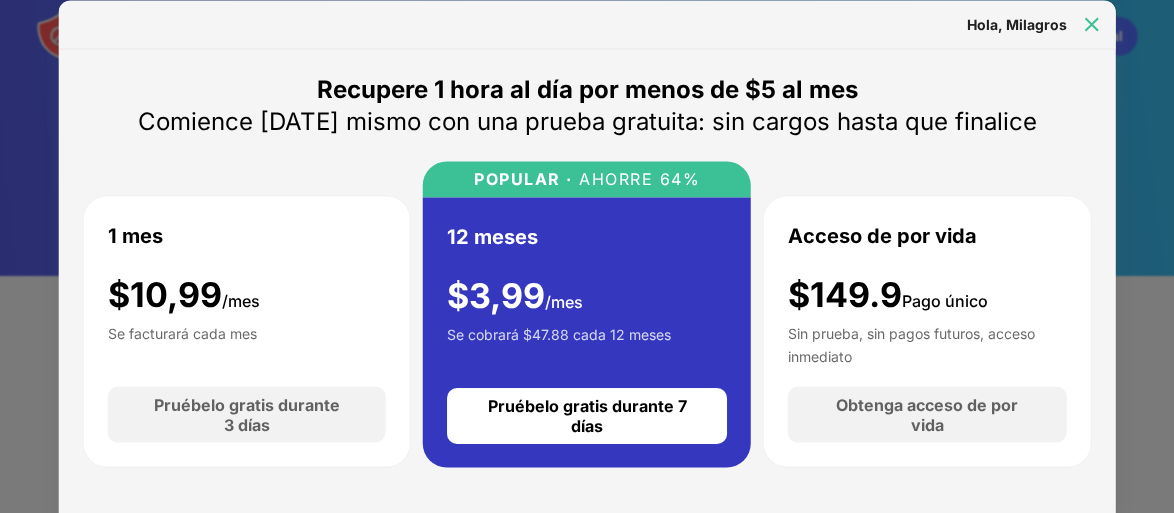 click at bounding box center [1091, 24] 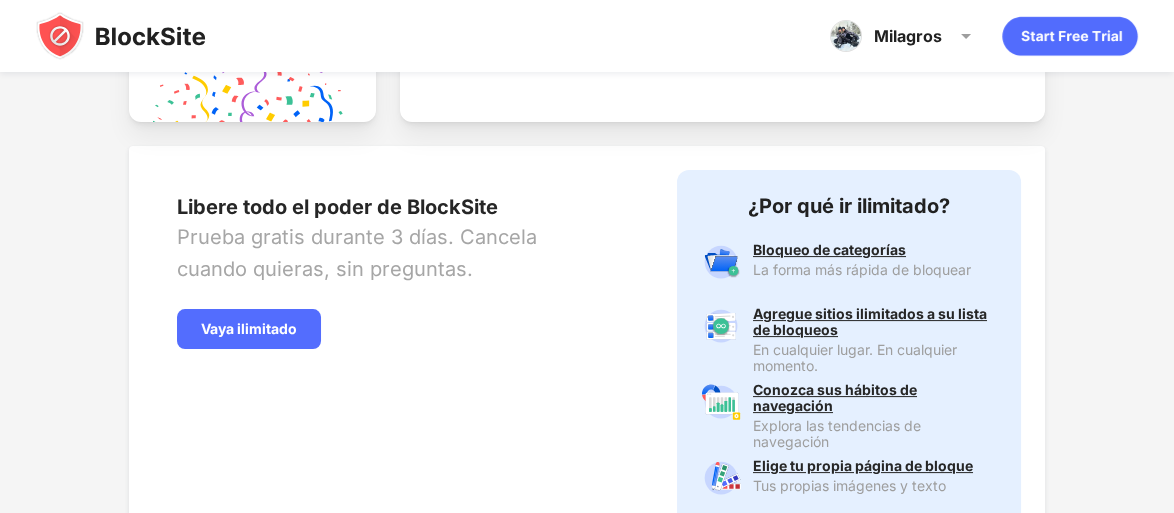 scroll, scrollTop: 984, scrollLeft: 0, axis: vertical 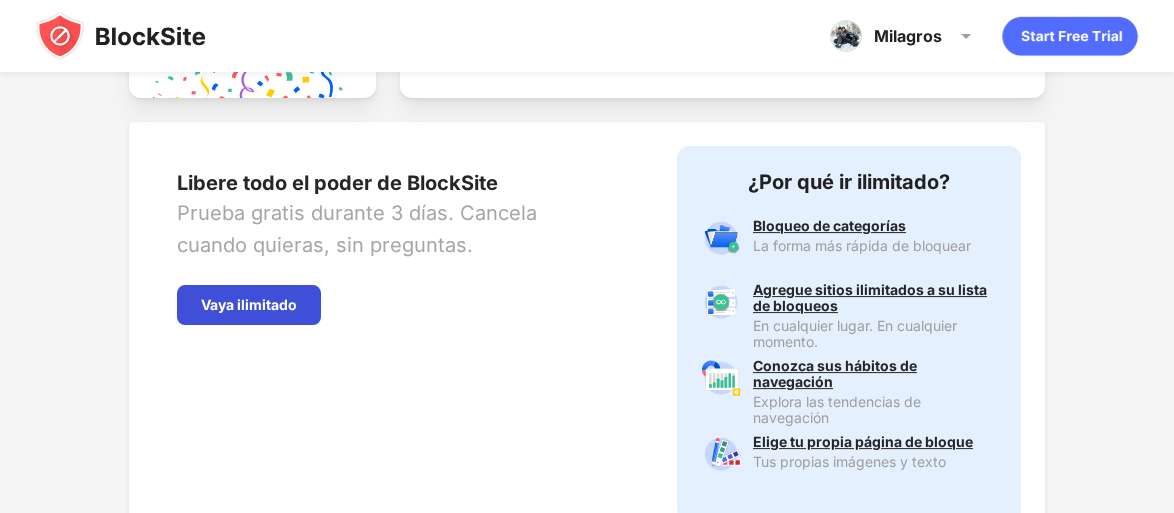 click on "Vaya ilimitado" at bounding box center [249, 304] 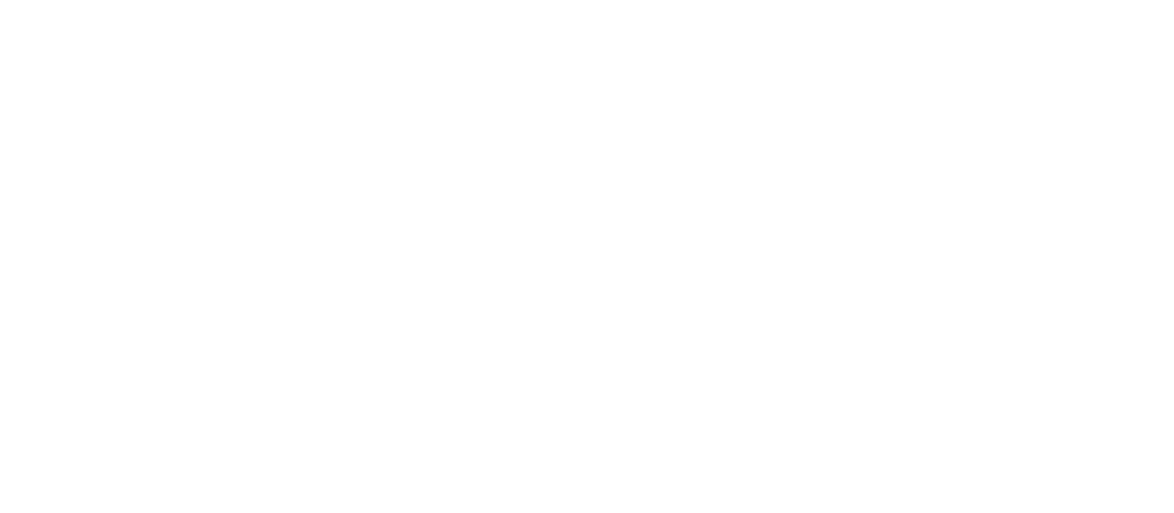 scroll, scrollTop: 0, scrollLeft: 0, axis: both 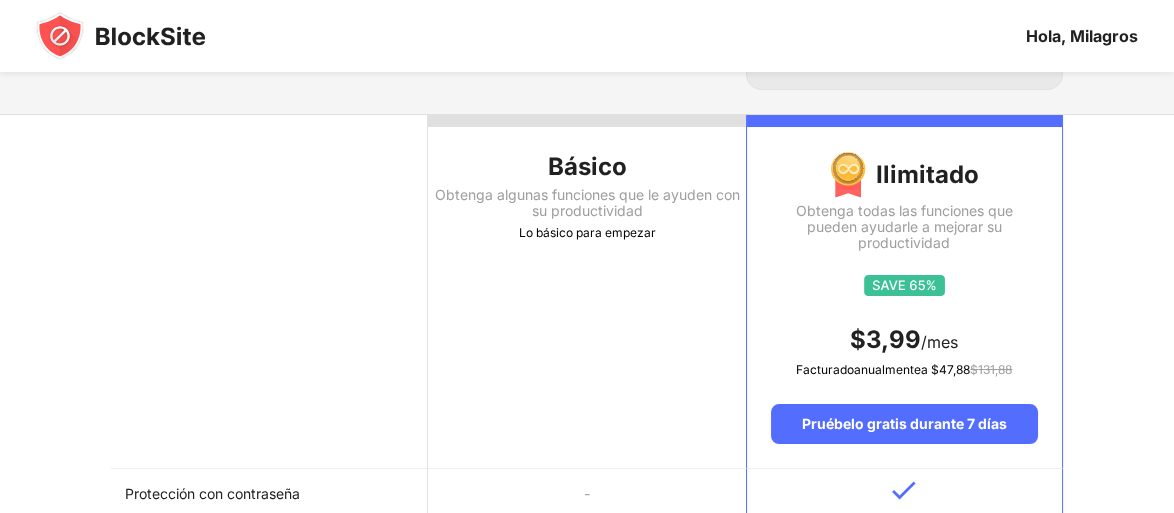 click on "Básico" at bounding box center (586, 167) 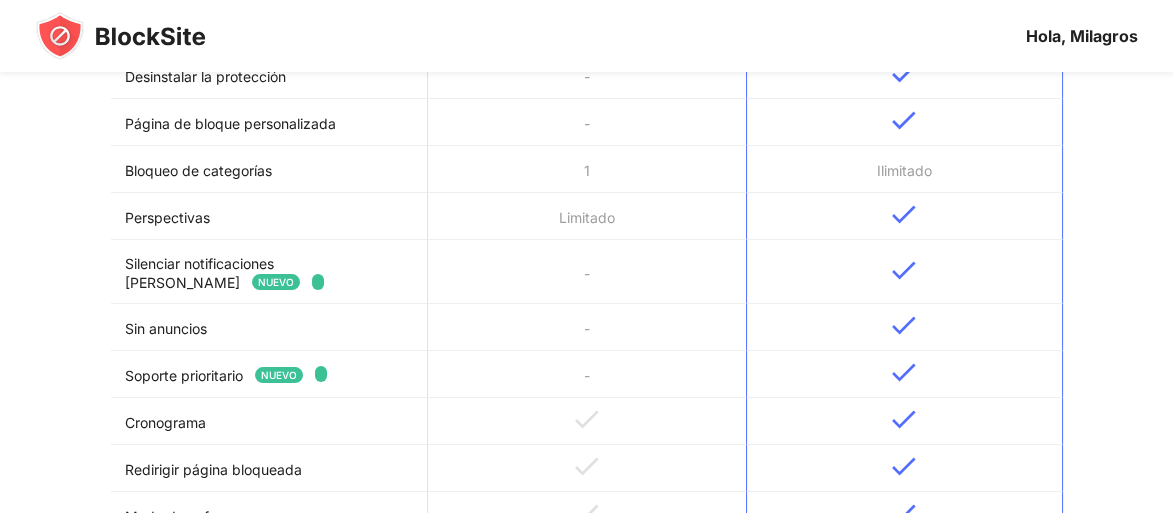 scroll, scrollTop: 764, scrollLeft: 0, axis: vertical 